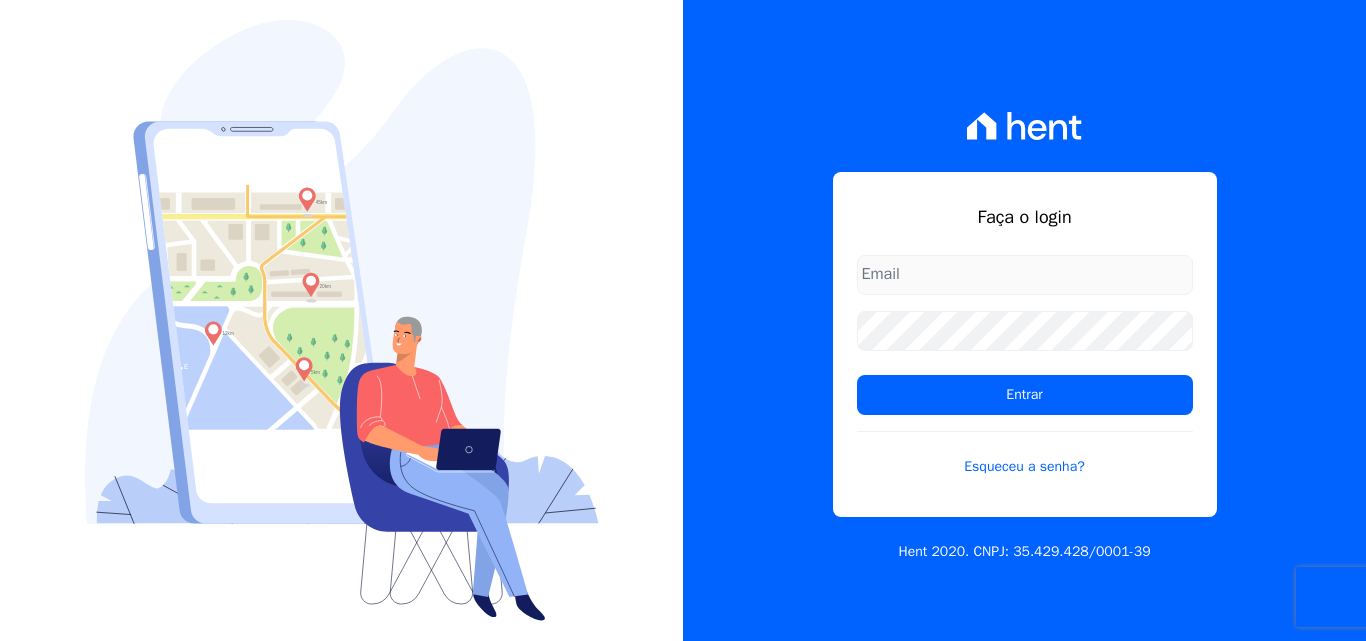 scroll, scrollTop: 0, scrollLeft: 0, axis: both 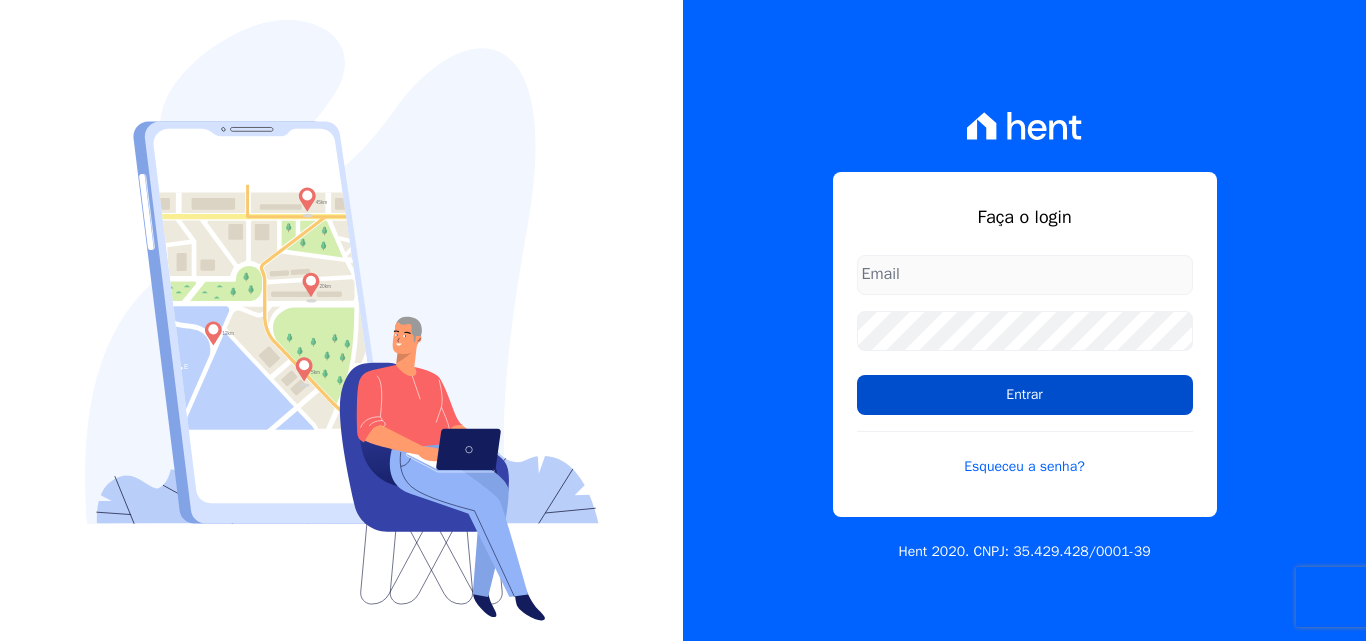 type on "atendimentooasis@celinaguimaraes.com.br" 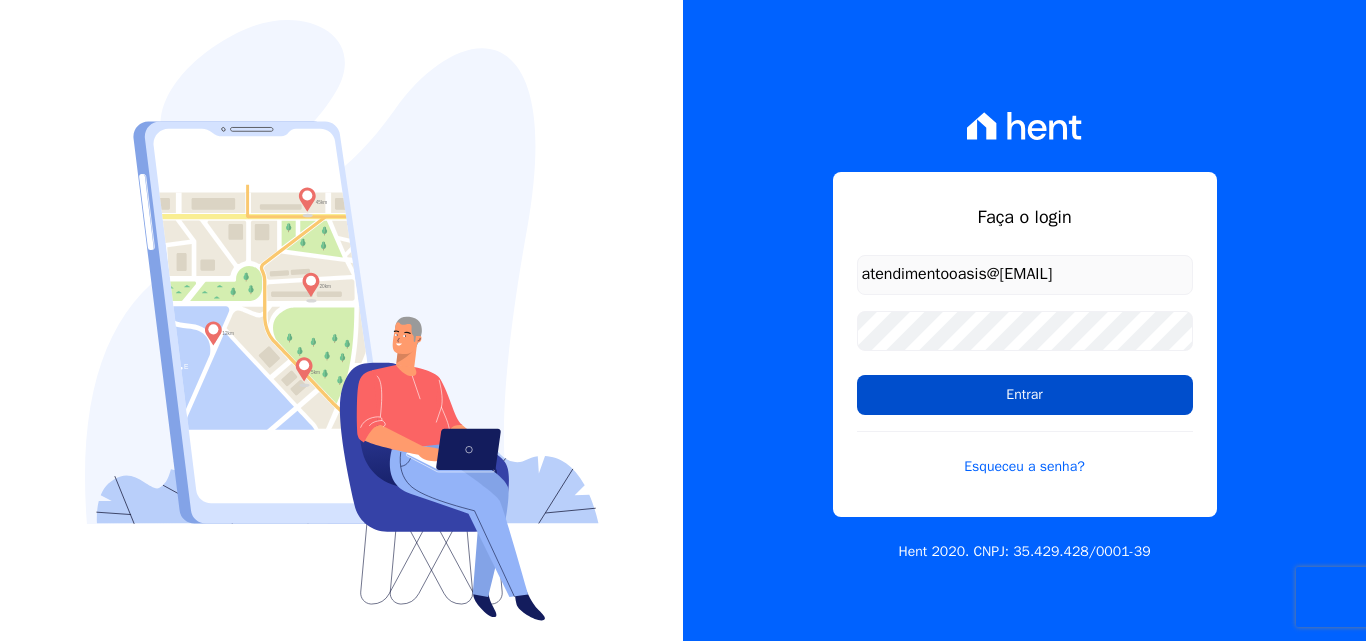 click on "Entrar" at bounding box center (1025, 395) 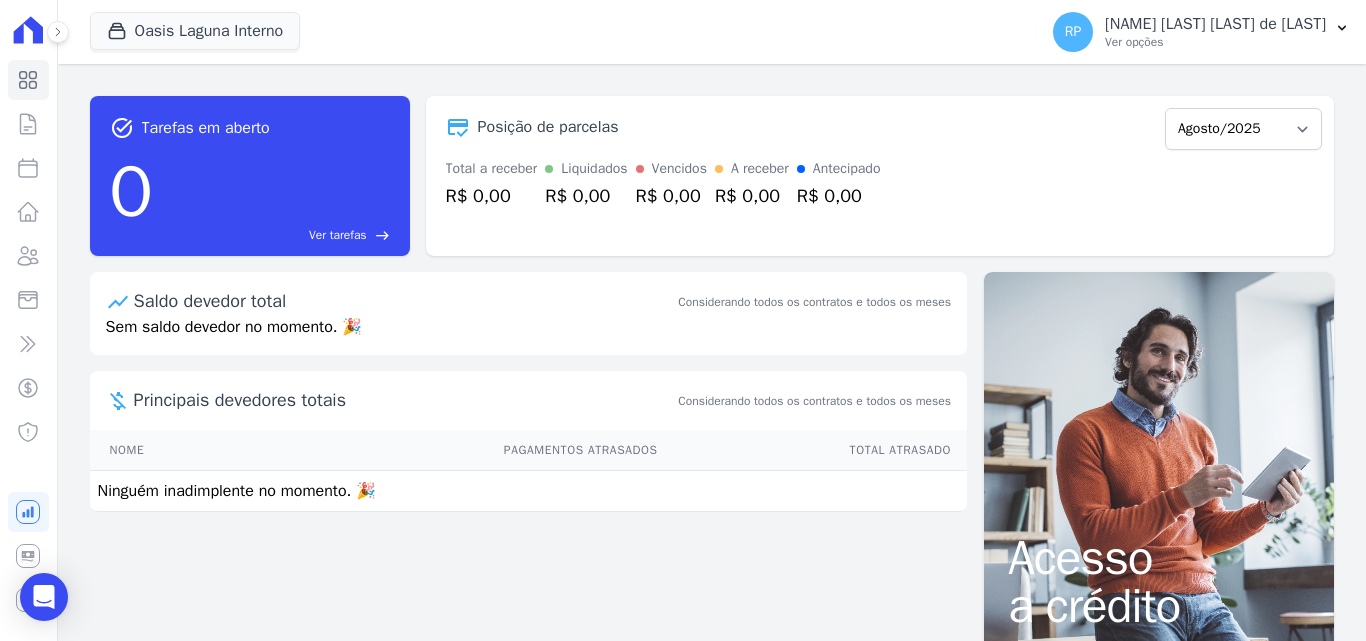 scroll, scrollTop: 0, scrollLeft: 0, axis: both 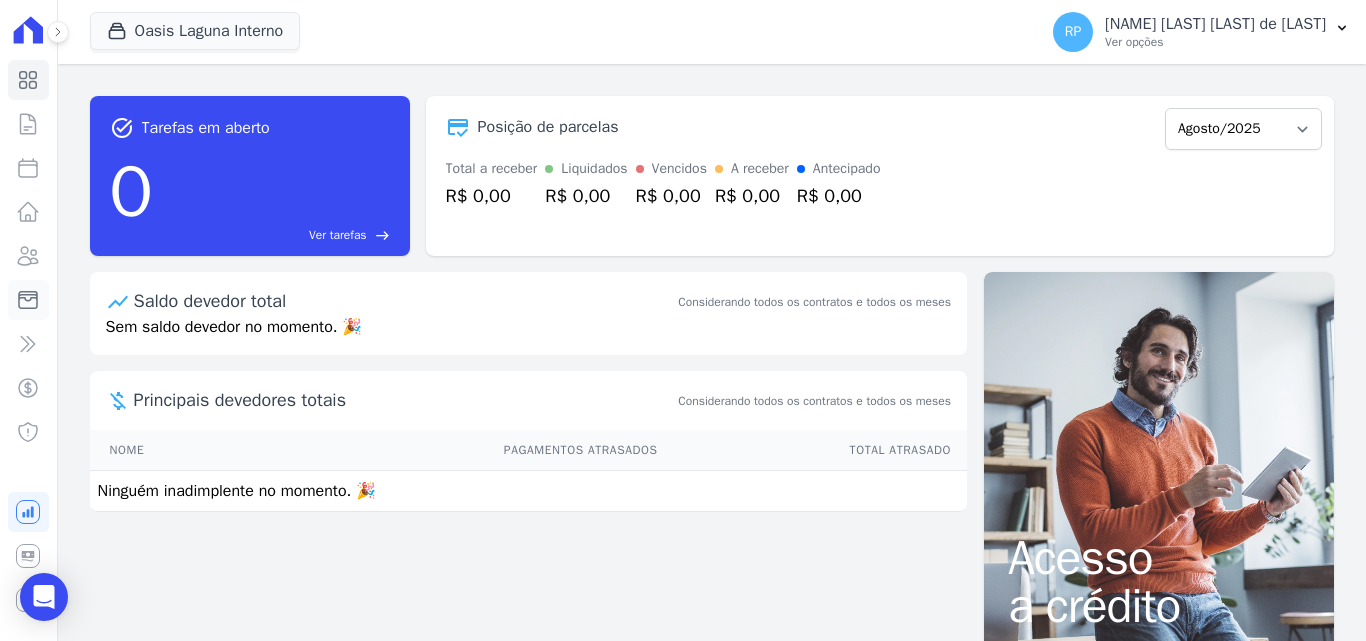 click 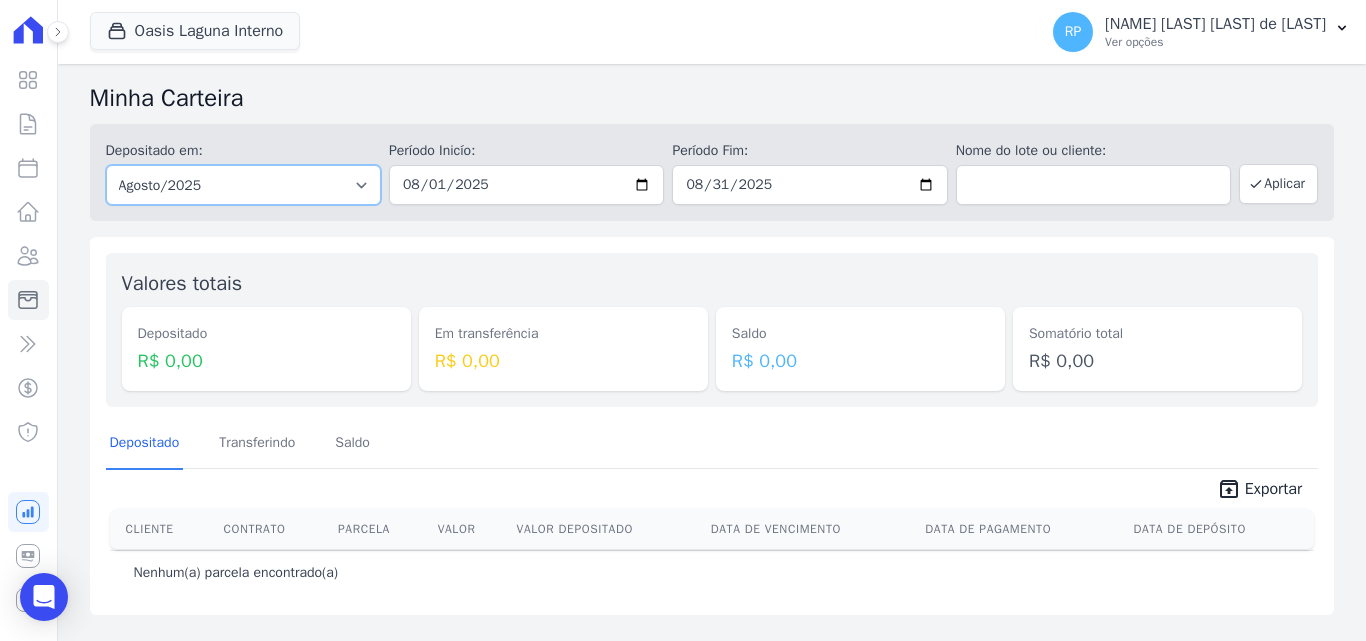 click on "Todos os meses
[DATE]
[DATE]
[DATE]
[DATE]
[DATE]
[DATE]
[DATE]
[DATE]
[DATE]
[DATE]
[DATE]
[DATE]
[DATE]
[DATE]
[DATE]
[DATE]
[DATE]
[DATE]
[DATE]
[DATE]
[DATE]
[DATE]
[DATE]
[DATE]
[DATE]
[DATE]
[DATE]
[DATE]
[DATE]
[DATE]
[DATE]
[DATE]
[DATE]
[DATE]
[DATE]
[DATE]
[DATE]
[DATE]
[DATE]
[DATE]
[DATE]
[DATE]
[DATE]
[DATE]
[DATE]
[DATE]
[DATE]
[DATE]
[DATE]
[DATE]
[DATE]
[DATE]
[DATE]
[DATE]
[DATE]
[DATE]
[DATE]
[DATE]
[DATE]
[DATE]
[DATE]
[DATE]
[DATE]
[DATE]
[DATE]
[DATE]
[DATE]
[DATE]
[DATE]" at bounding box center (243, 185) 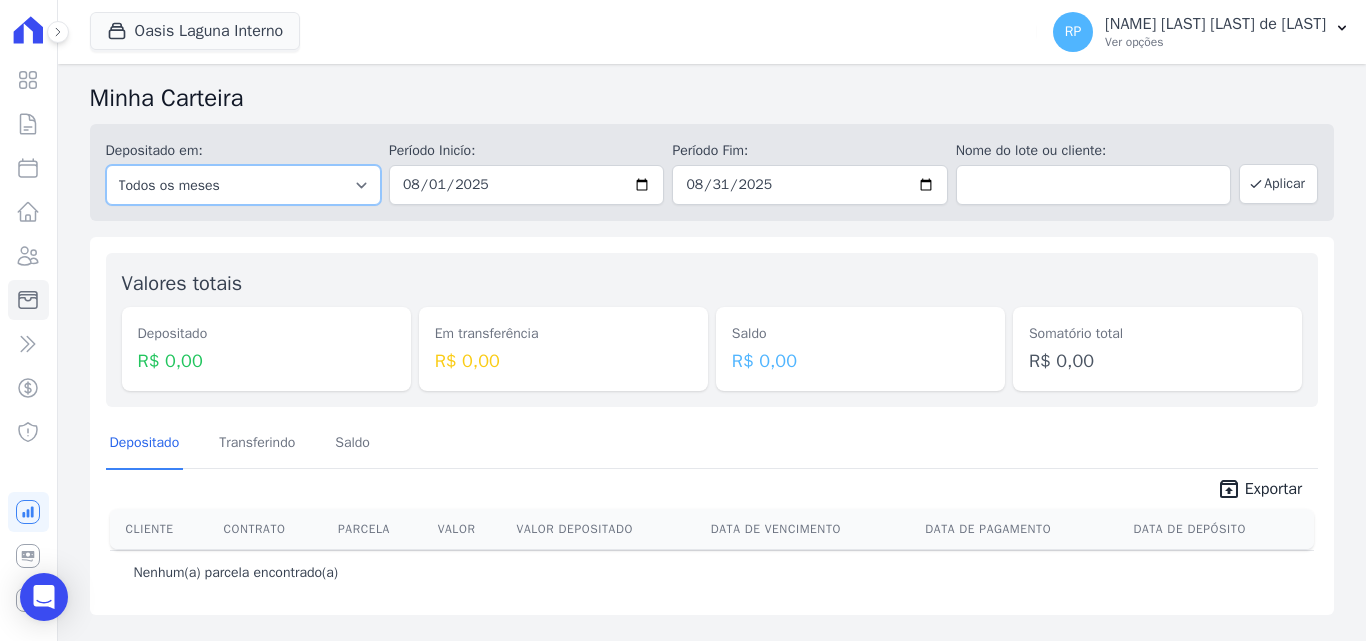 click on "Todos os meses
[DATE]
[DATE]
[DATE]
[DATE]
[DATE]
[DATE]
[DATE]
[DATE]
[DATE]
[DATE]
[DATE]
[DATE]
[DATE]
[DATE]
[DATE]
[DATE]
[DATE]
[DATE]
[DATE]
[DATE]
[DATE]
[DATE]
[DATE]
[DATE]
[DATE]
[DATE]
[DATE]
[DATE]
[DATE]
[DATE]
[DATE]
[DATE]
[DATE]
[DATE]
[DATE]
[DATE]
[DATE]
[DATE]
[DATE]
[DATE]
[DATE]
[DATE]
[DATE]
[DATE]
[DATE]
[DATE]
[DATE]
[DATE]
[DATE]
[DATE]
[DATE]
[DATE]
[DATE]
[DATE]
[DATE]
[DATE]
[DATE]
[DATE]
[DATE]
[DATE]
[DATE]
[DATE]
[DATE]
[DATE]
[DATE]
[DATE]
[DATE]
[DATE]
[DATE]" at bounding box center [243, 185] 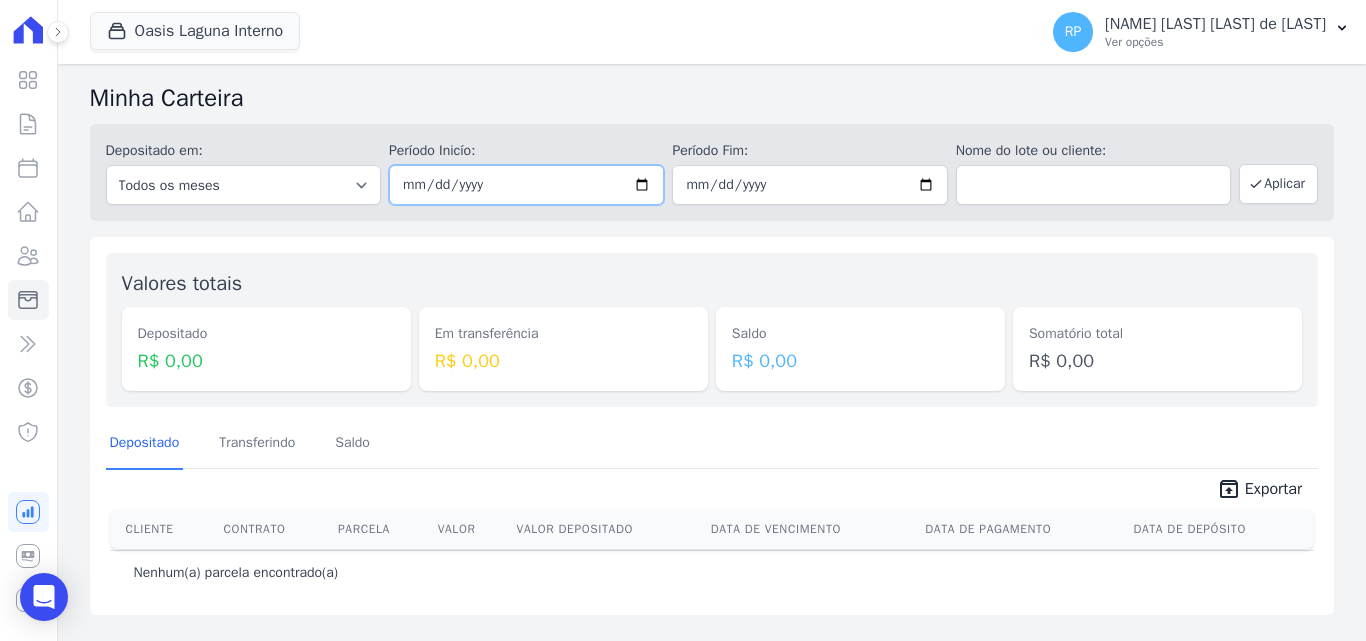 click at bounding box center (526, 185) 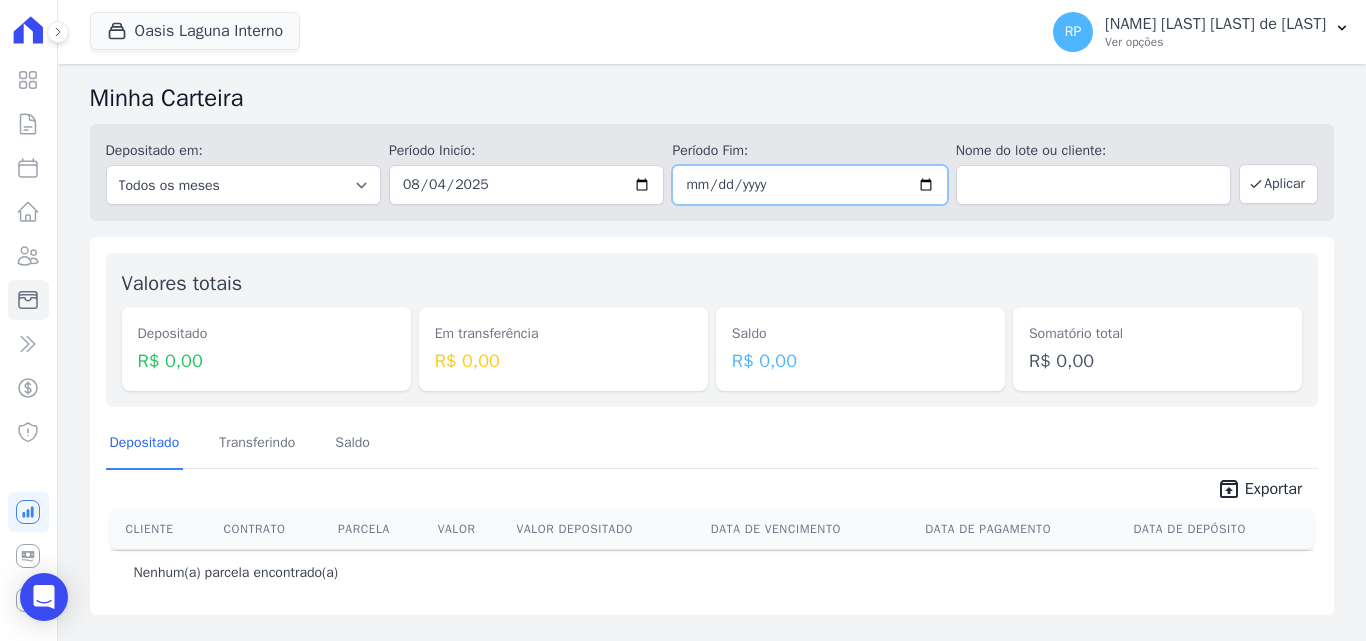 click at bounding box center (809, 185) 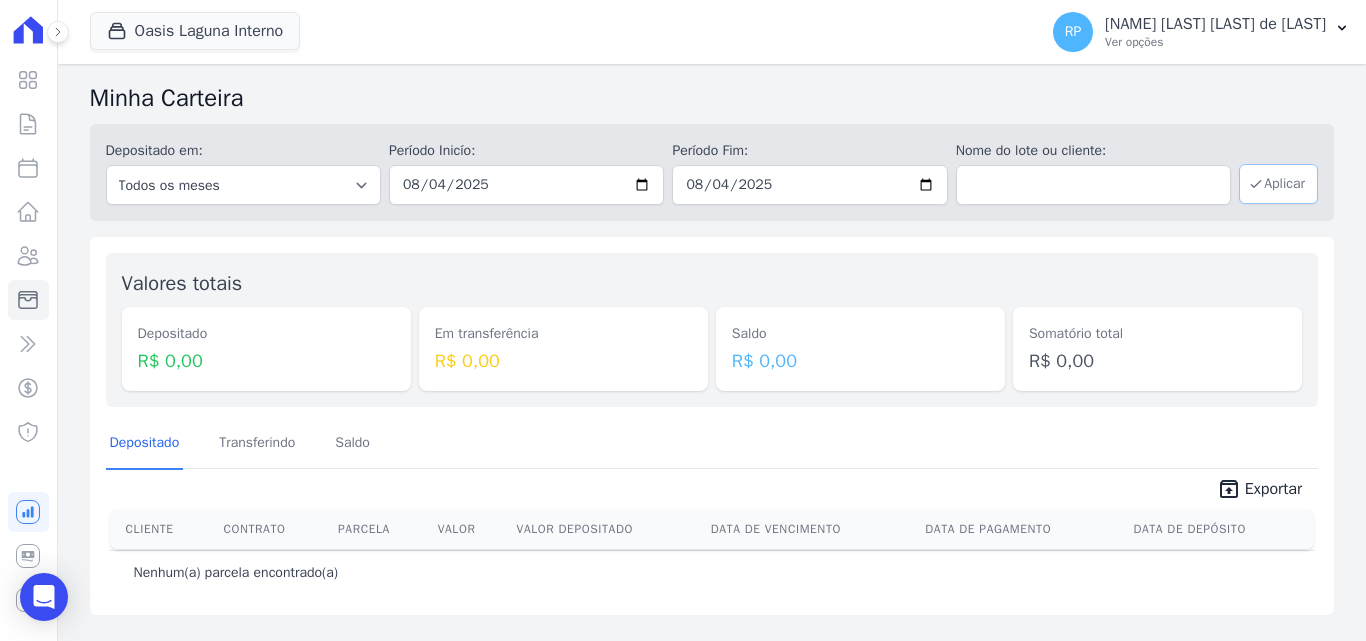 click on "Aplicar" at bounding box center (1278, 184) 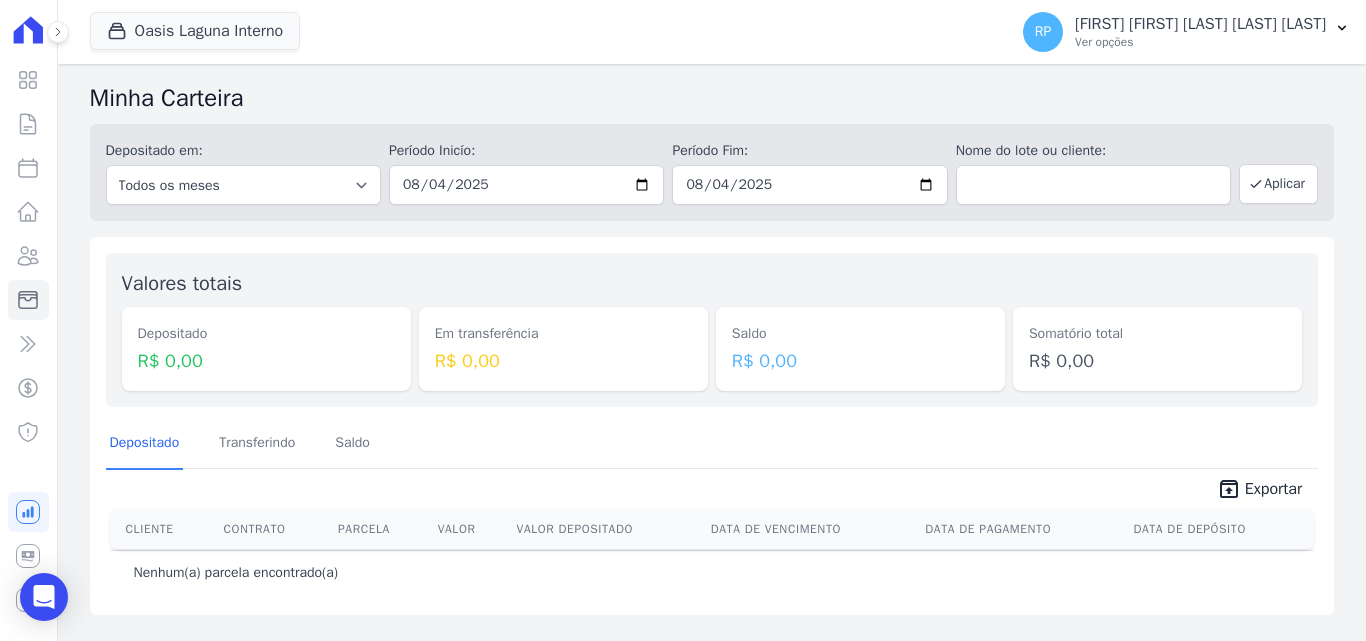 scroll, scrollTop: 0, scrollLeft: 0, axis: both 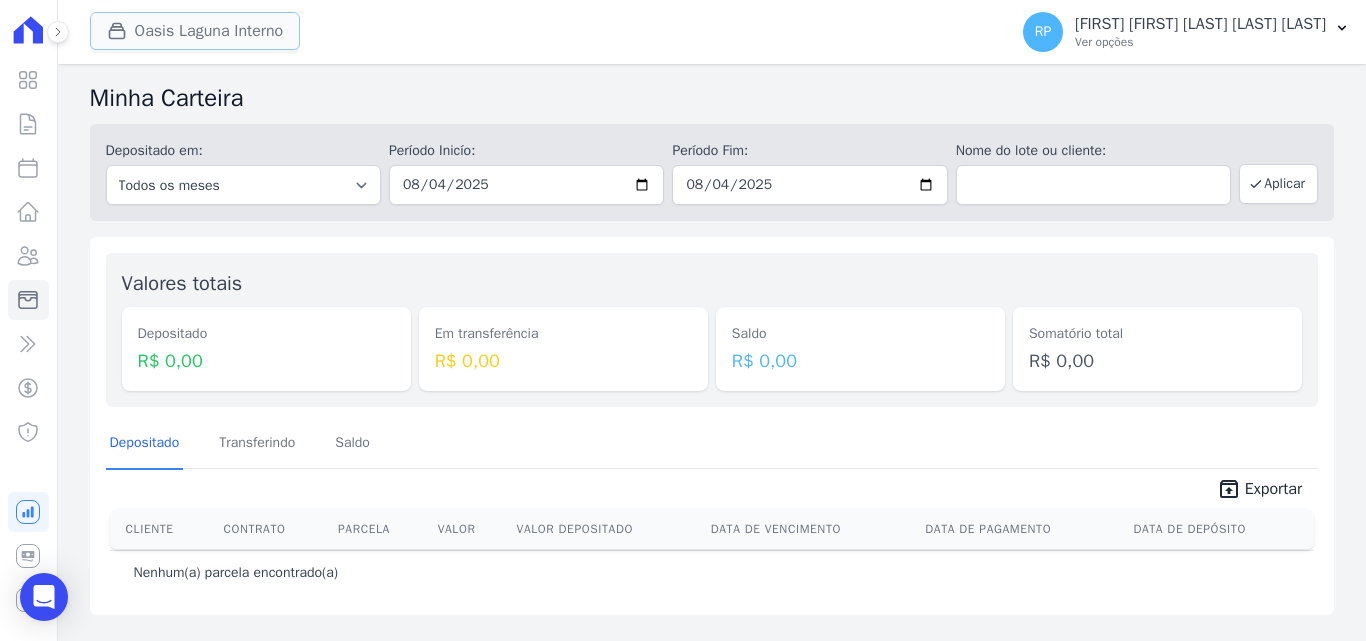click on "Oasis Laguna   Interno" at bounding box center [195, 31] 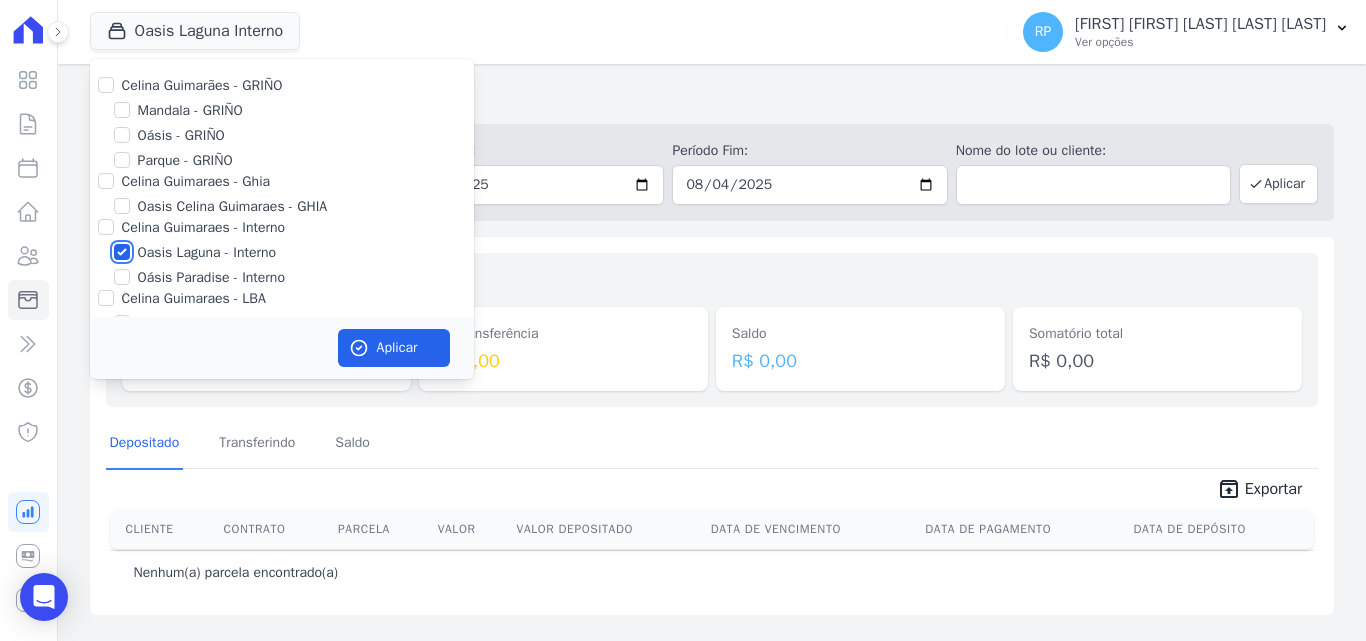 click on "Oasis Laguna - Interno" at bounding box center (122, 252) 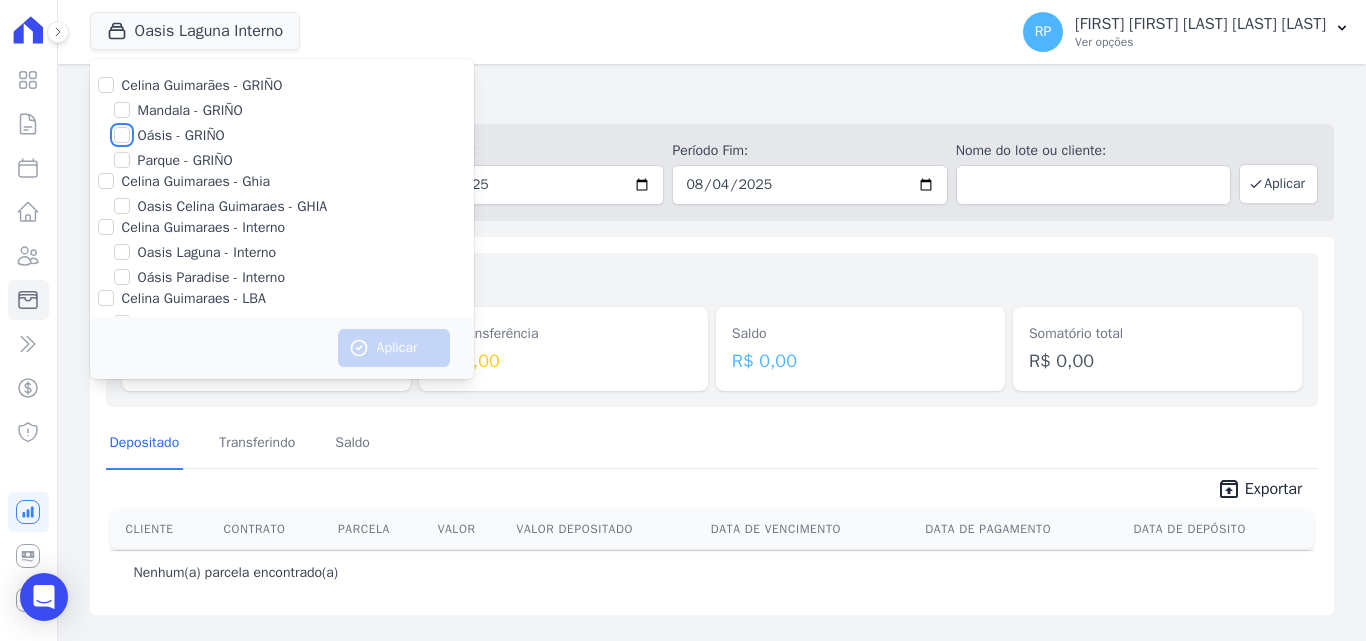 click on "Oásis - GRIÑO" at bounding box center [122, 135] 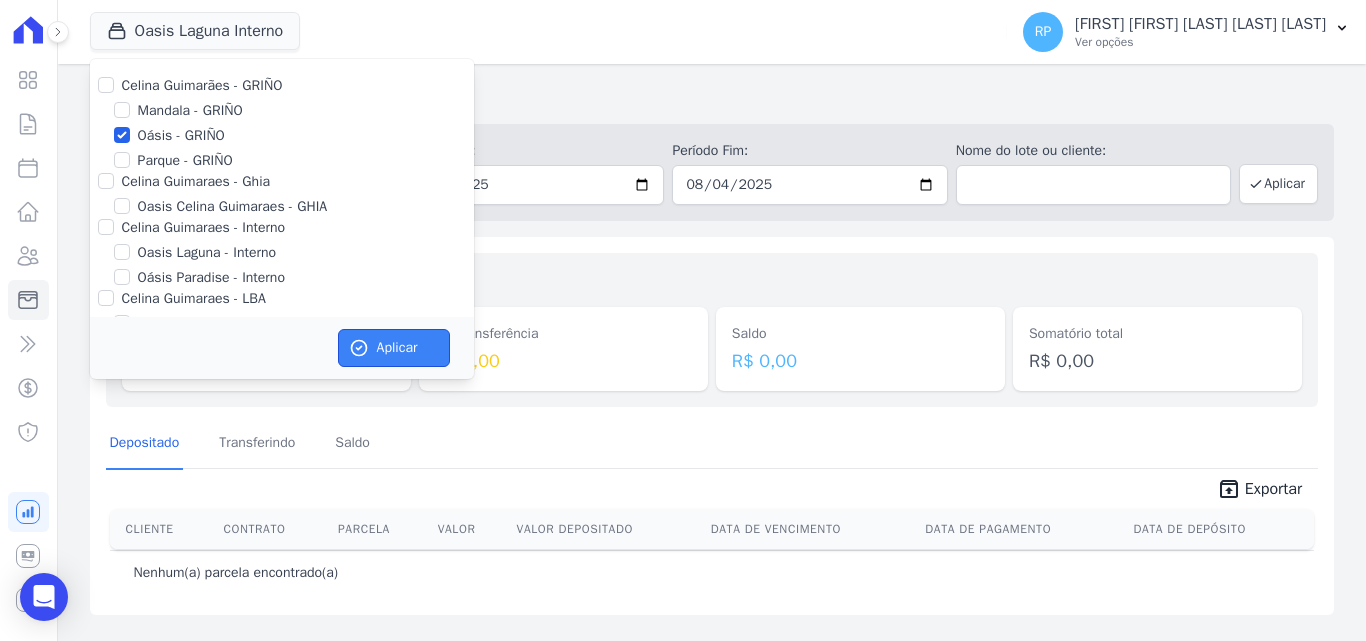 click on "Aplicar" at bounding box center (394, 348) 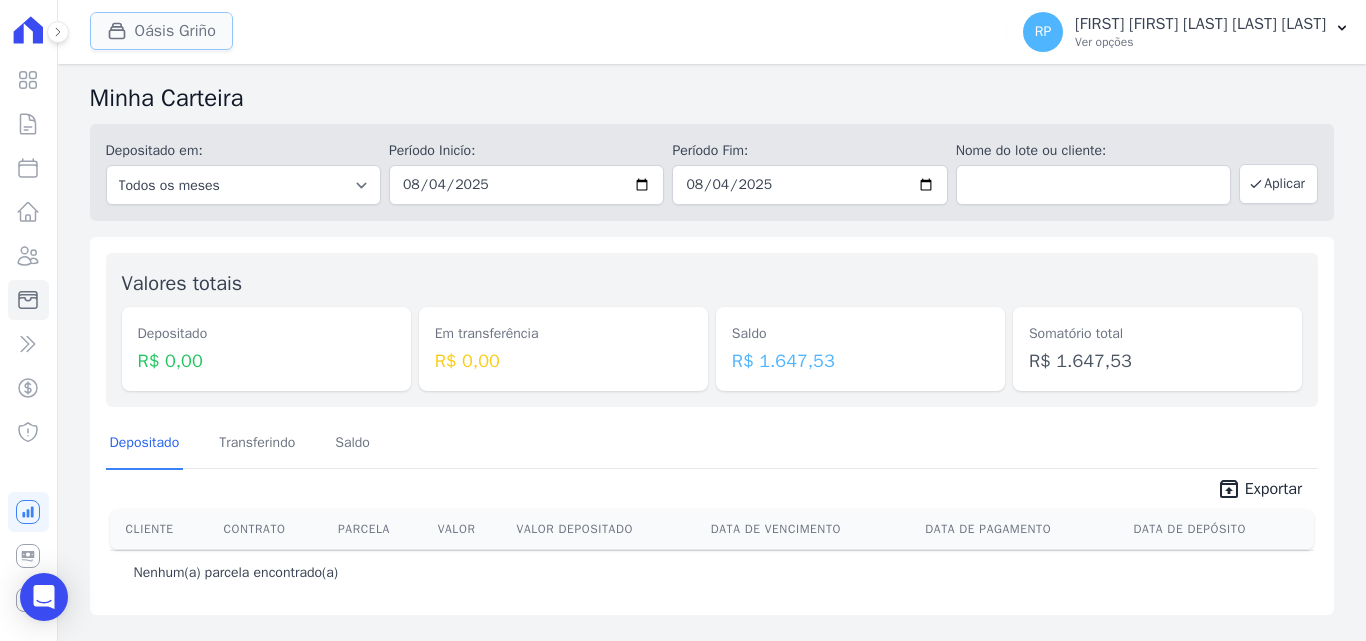 click on "Oásis   Griño" at bounding box center [161, 31] 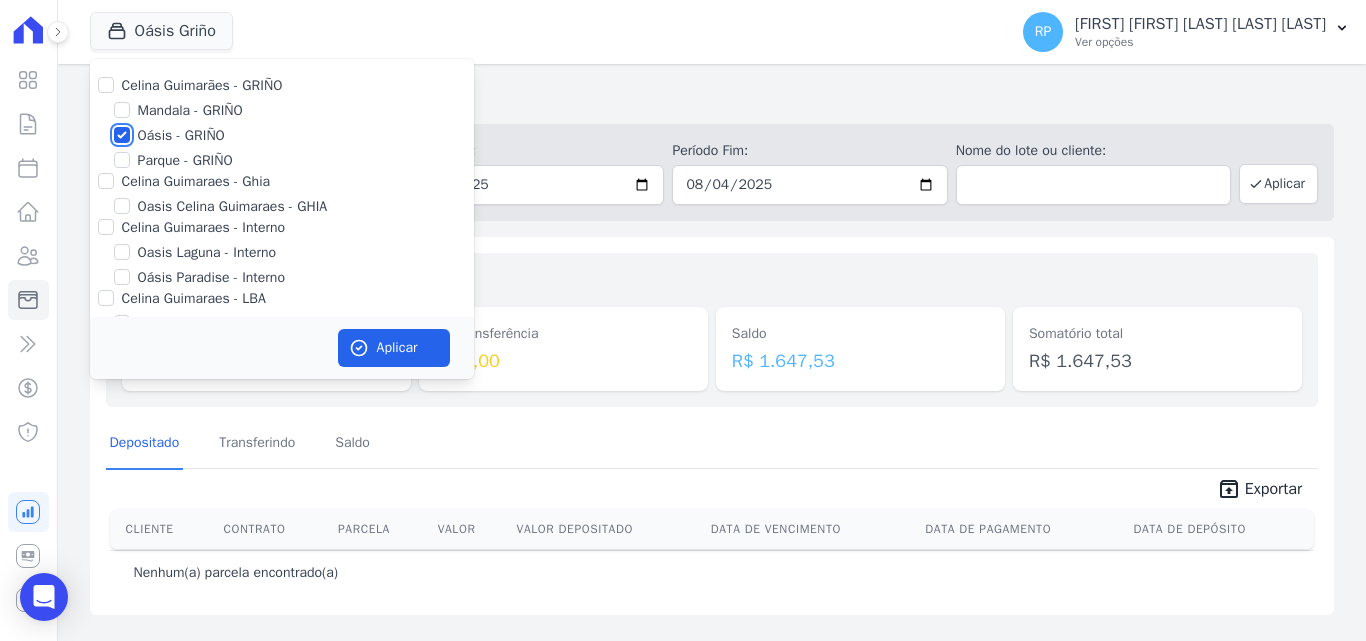 click on "Oásis - GRIÑO" at bounding box center [122, 135] 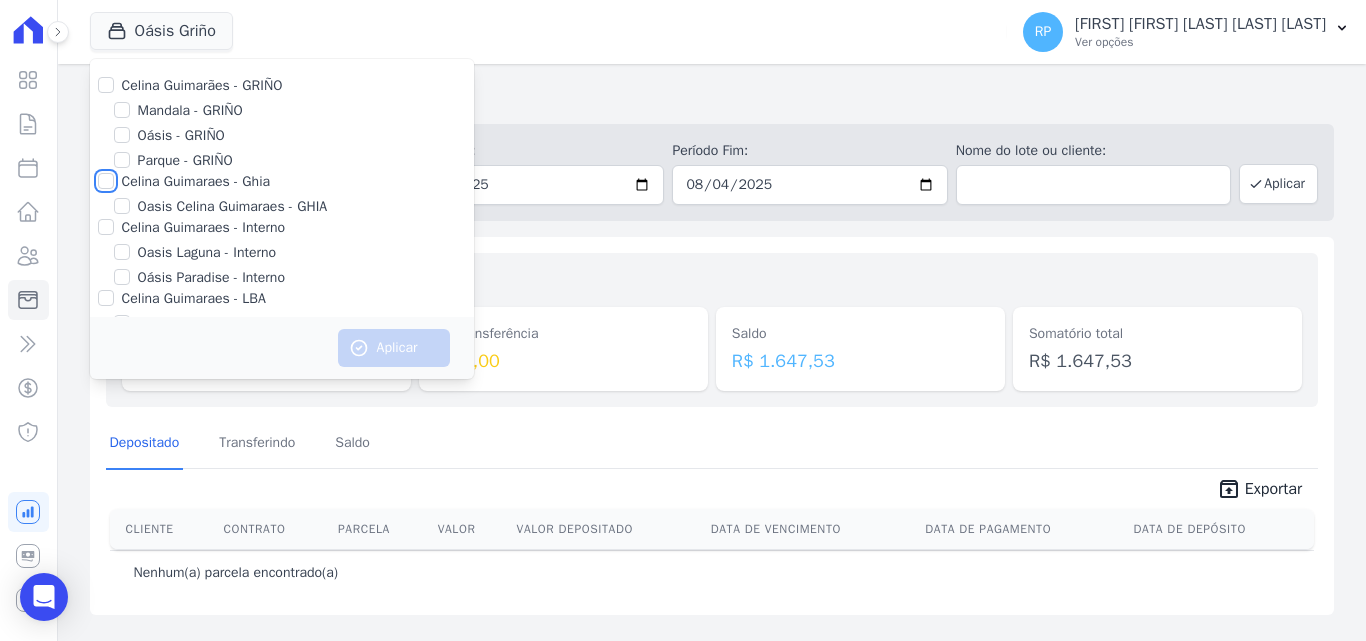 click on "Celina Guimaraes - Ghia" at bounding box center (106, 181) 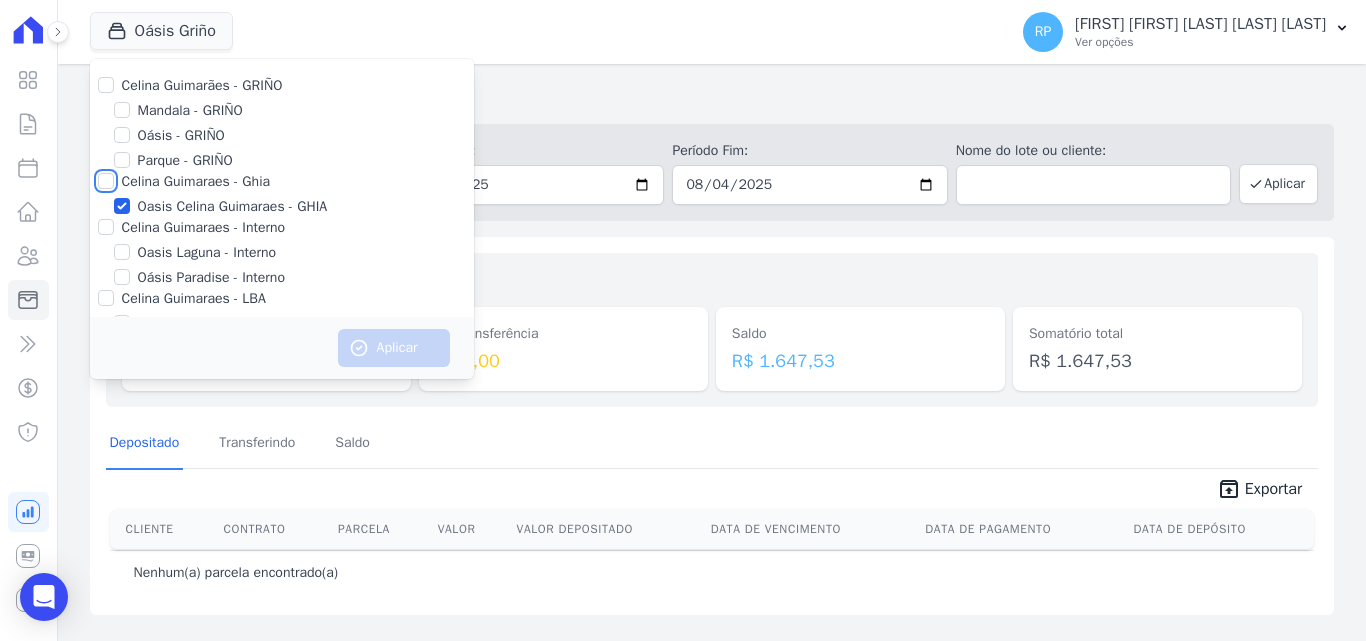 checkbox on "true" 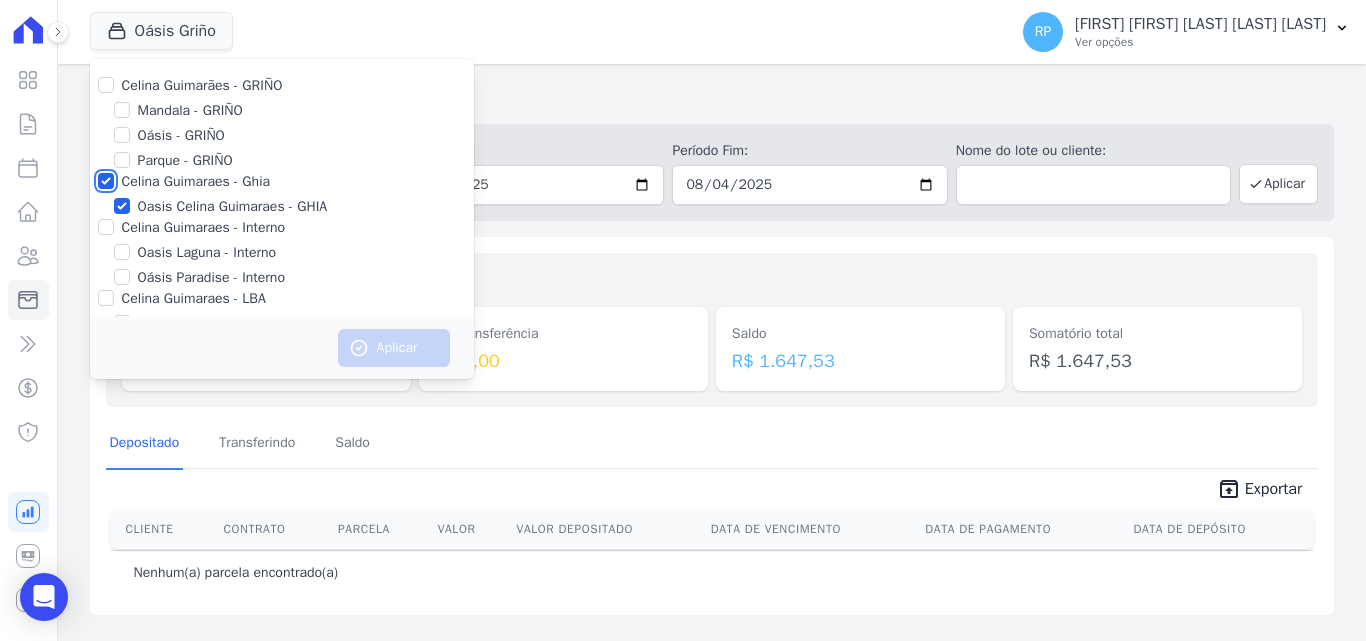 checkbox on "true" 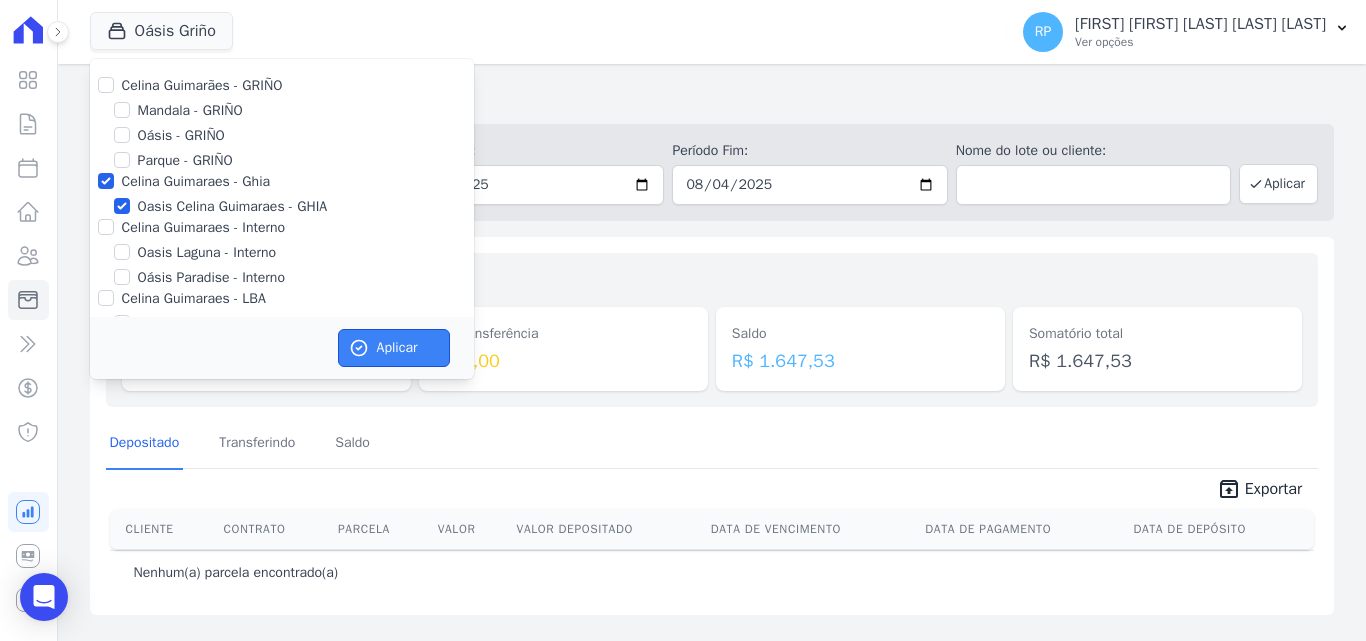 click on "Aplicar" at bounding box center [394, 348] 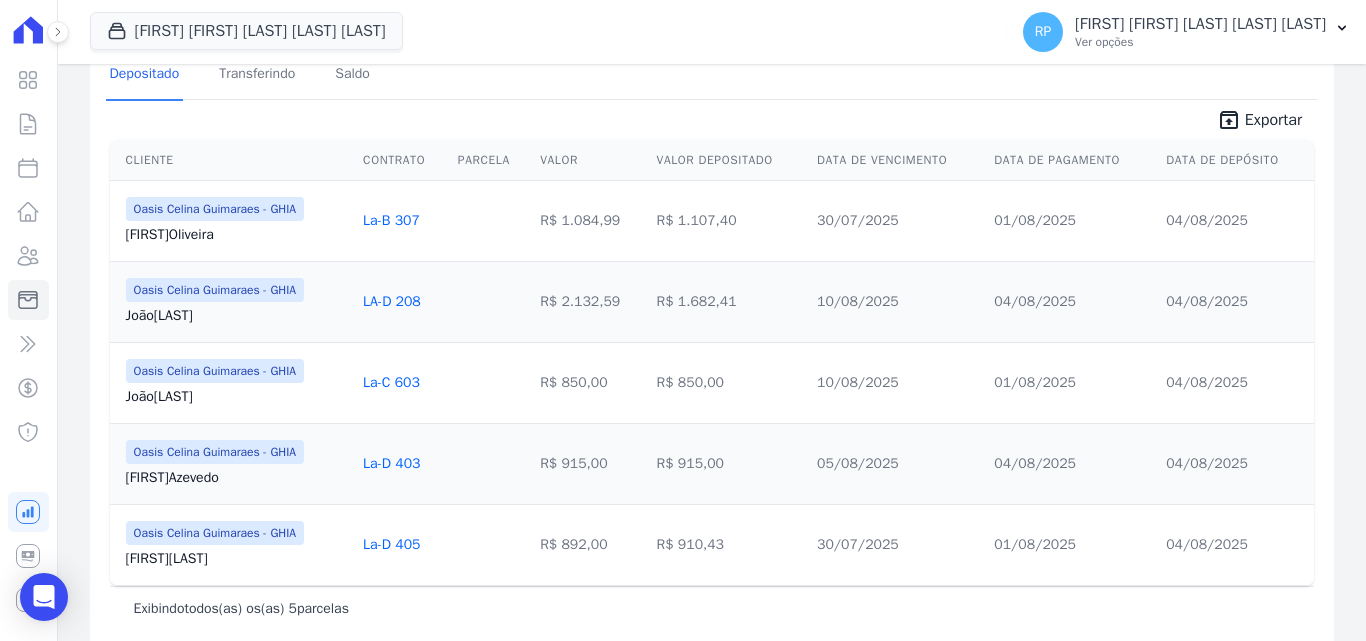 scroll, scrollTop: 295, scrollLeft: 0, axis: vertical 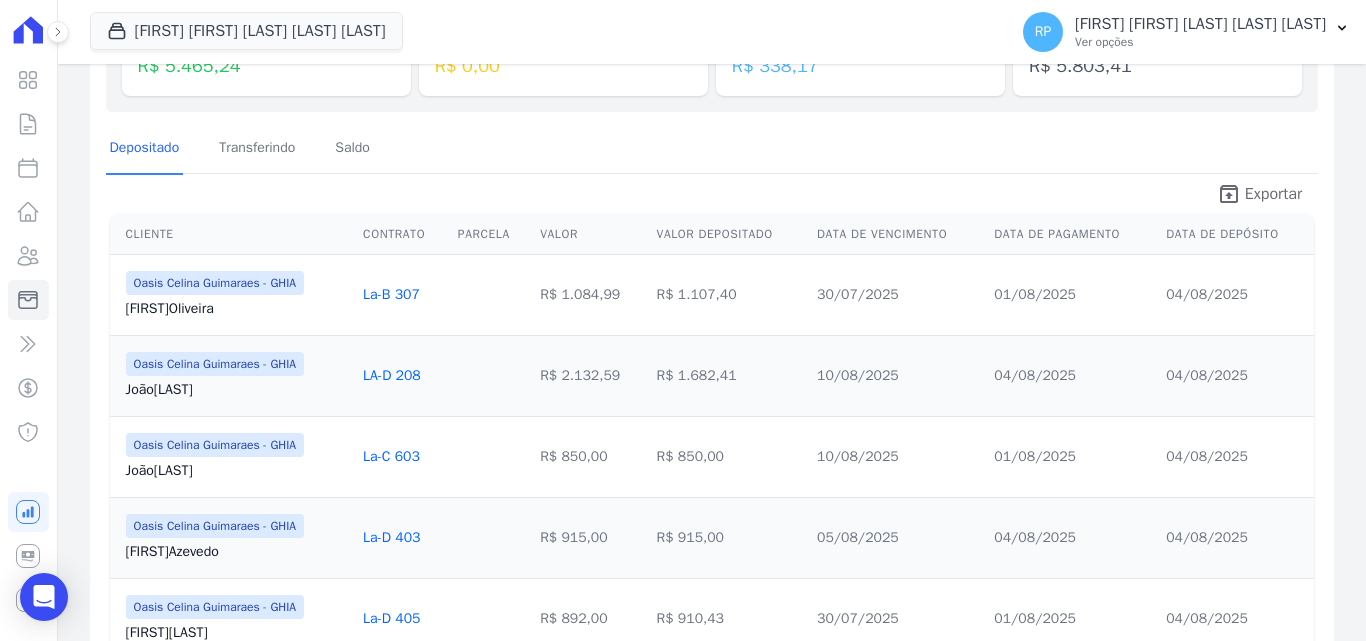 click on "Exportar" at bounding box center (1273, 194) 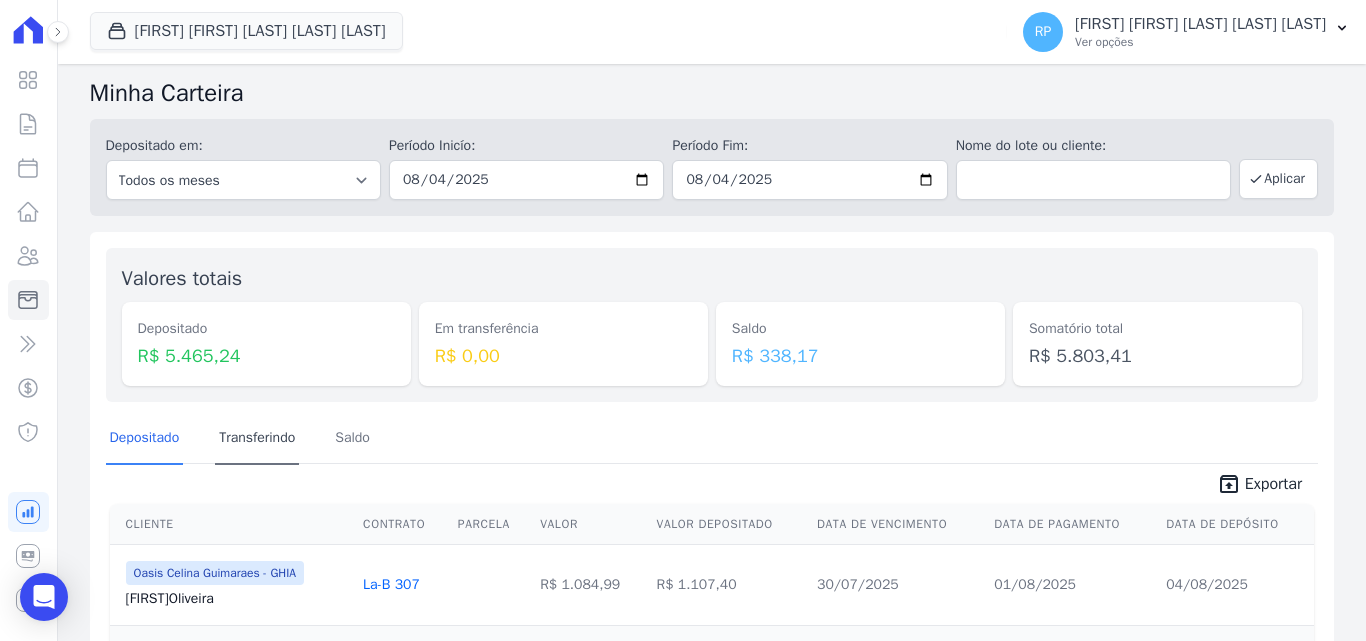 scroll, scrollTop: 0, scrollLeft: 0, axis: both 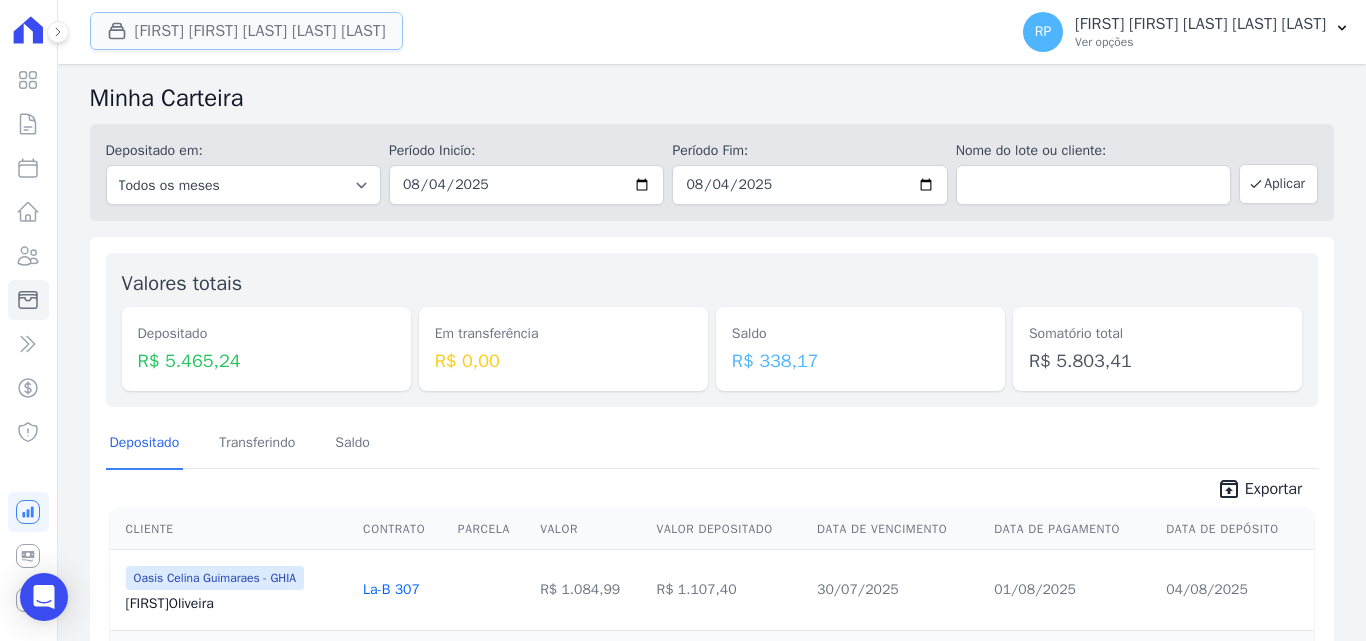 click on "[FIRST] [FIRST] [LAST] [LAST] [LAST]" at bounding box center (246, 31) 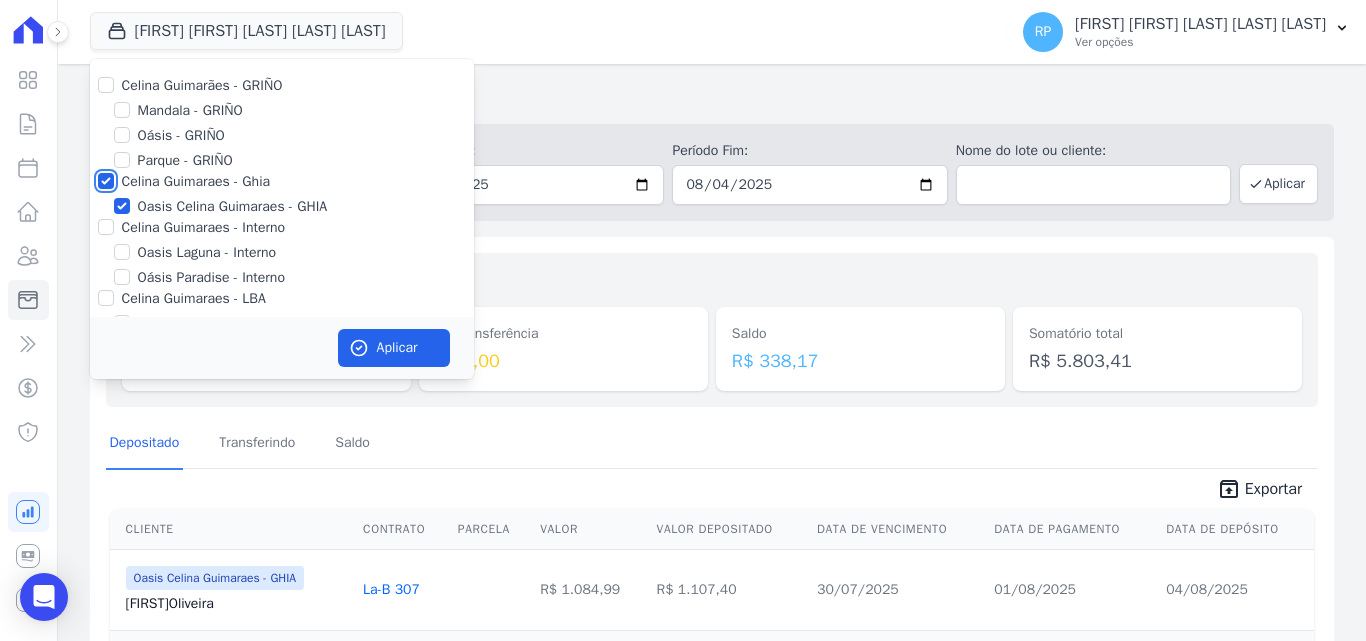 click on "Celina Guimaraes - Ghia" at bounding box center [106, 181] 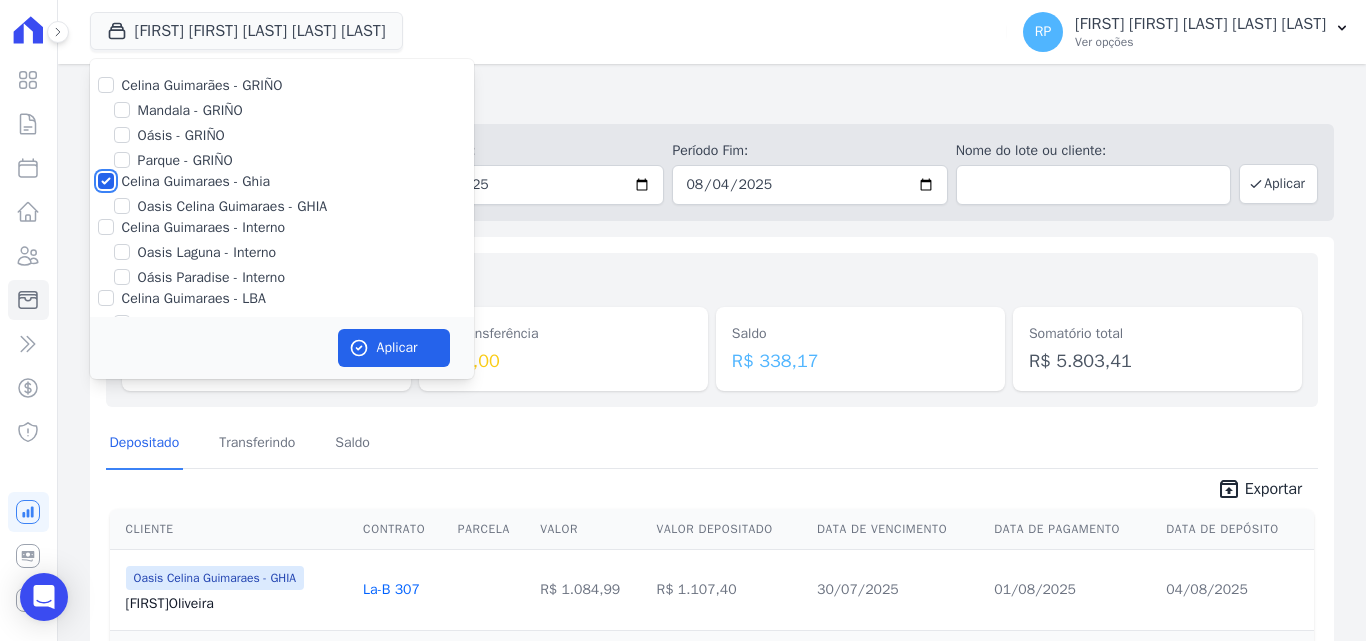 checkbox on "false" 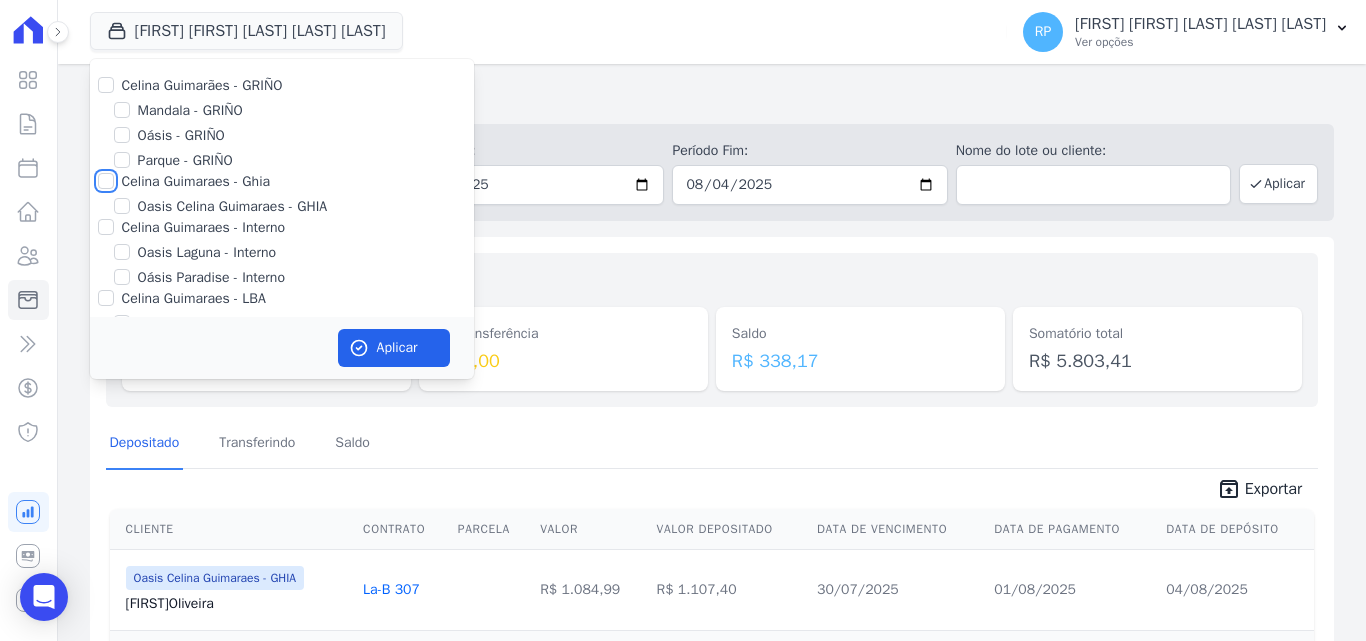 checkbox on "false" 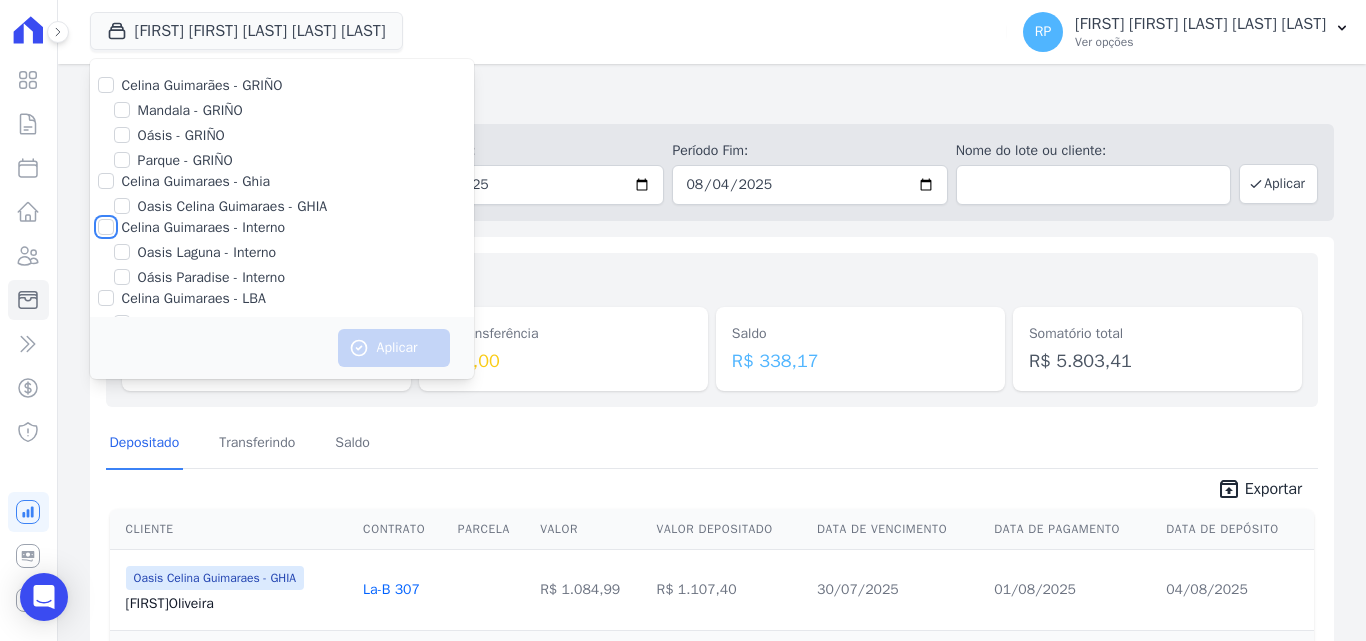 click on "Celina Guimaraes - Interno" at bounding box center (106, 227) 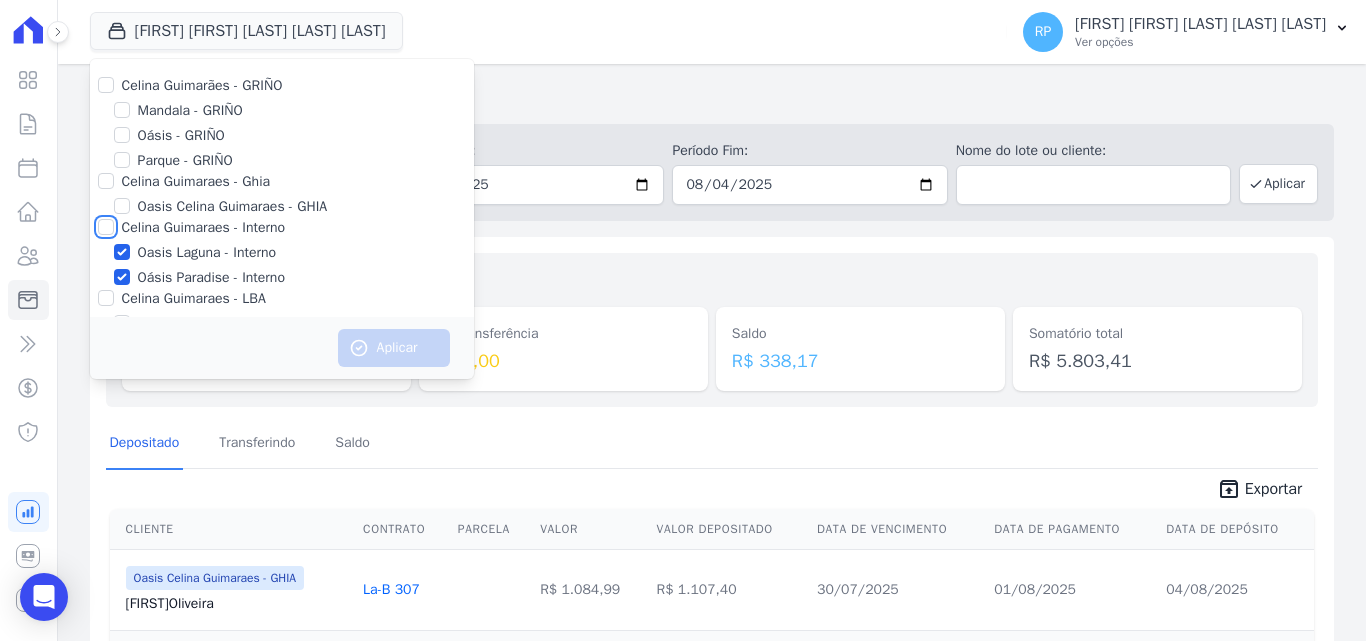 checkbox on "true" 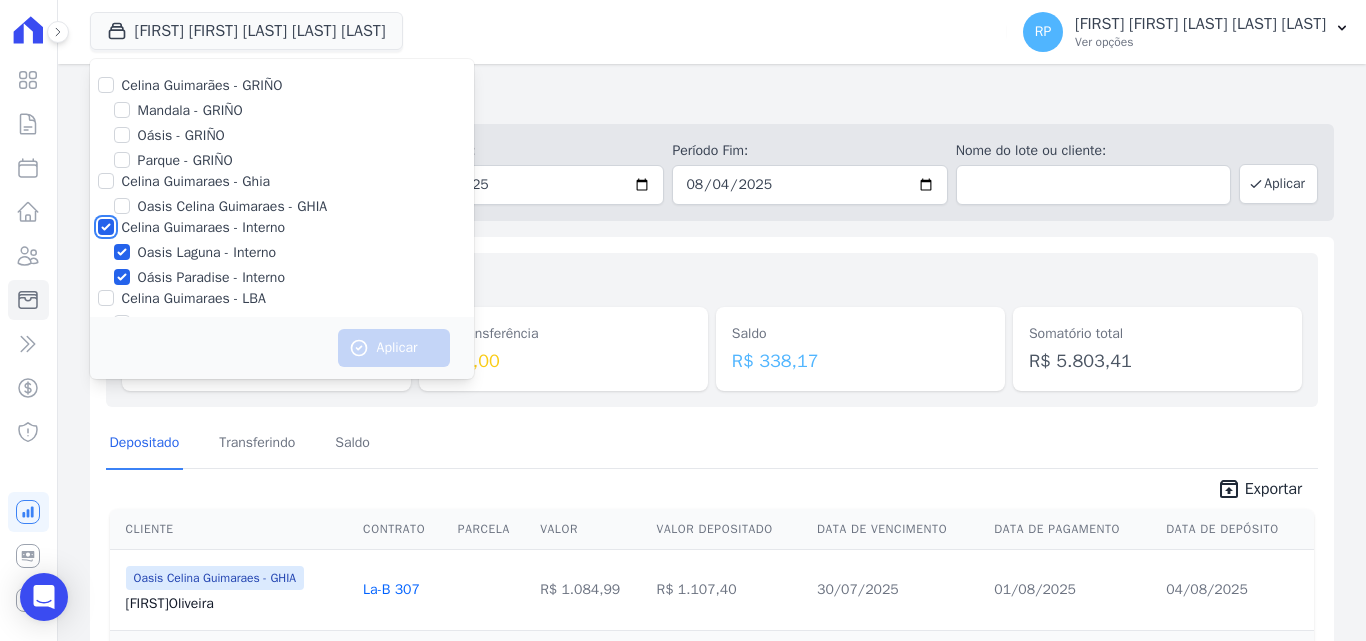 checkbox on "true" 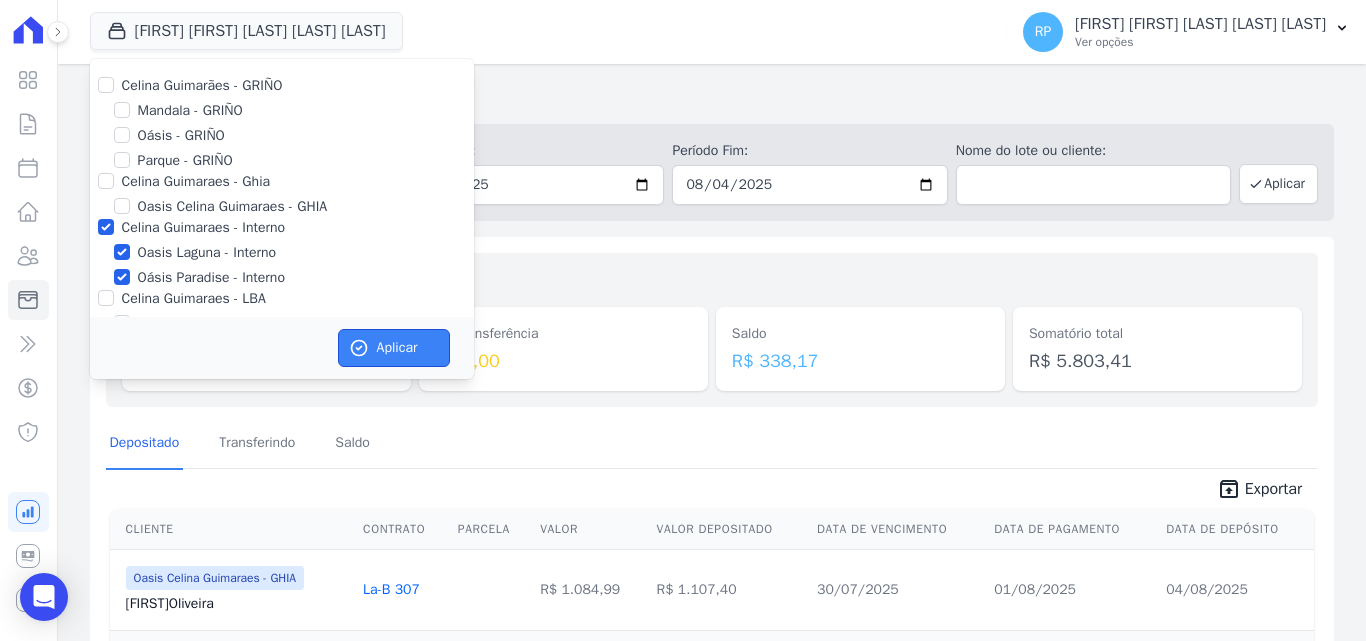 click 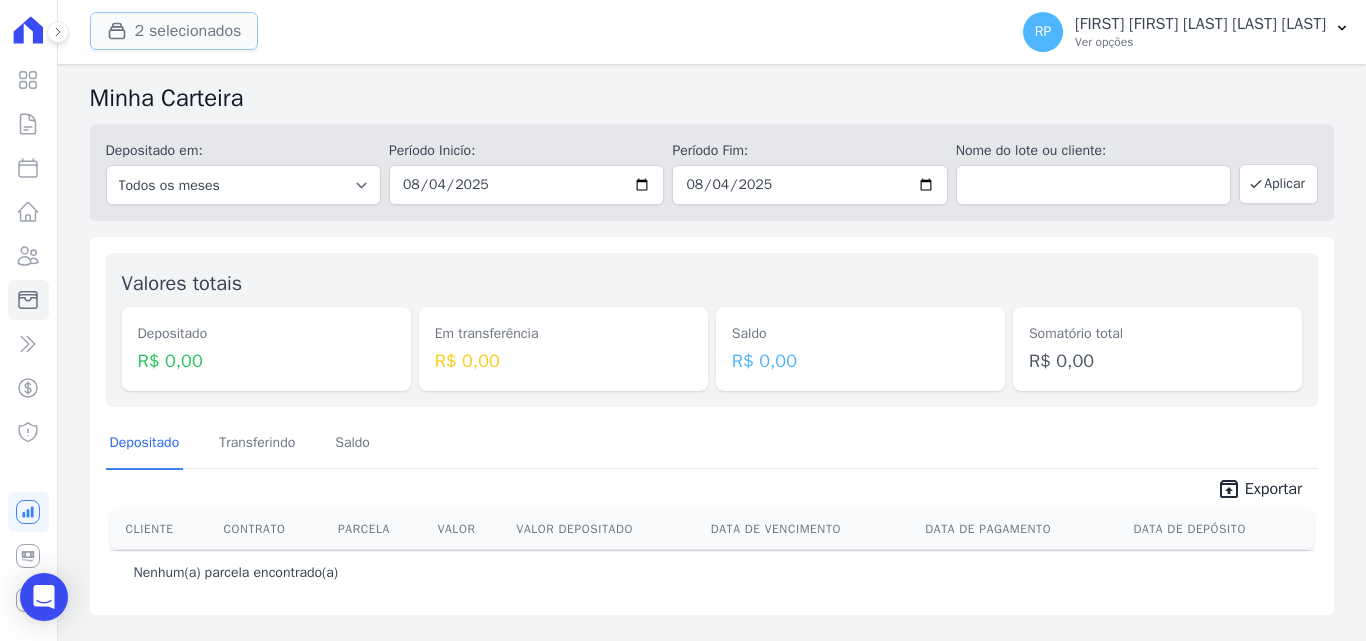 click on "2 selecionados" at bounding box center (174, 31) 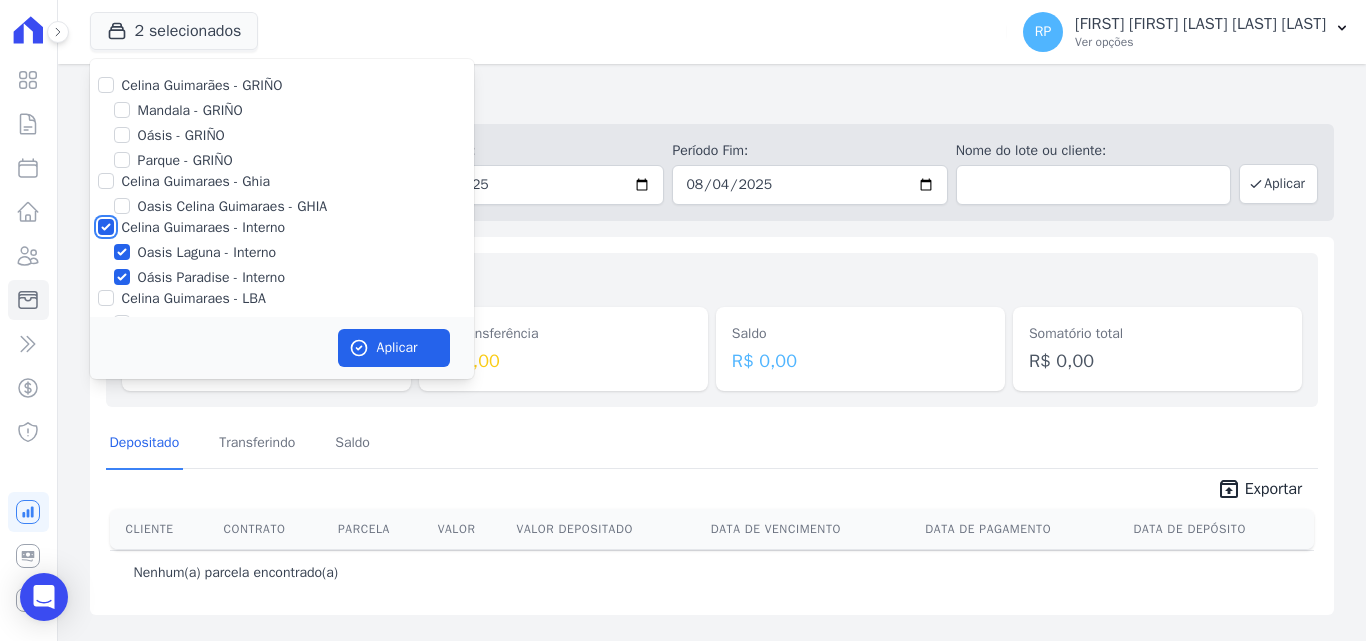 click on "Celina Guimaraes - Interno" at bounding box center (106, 227) 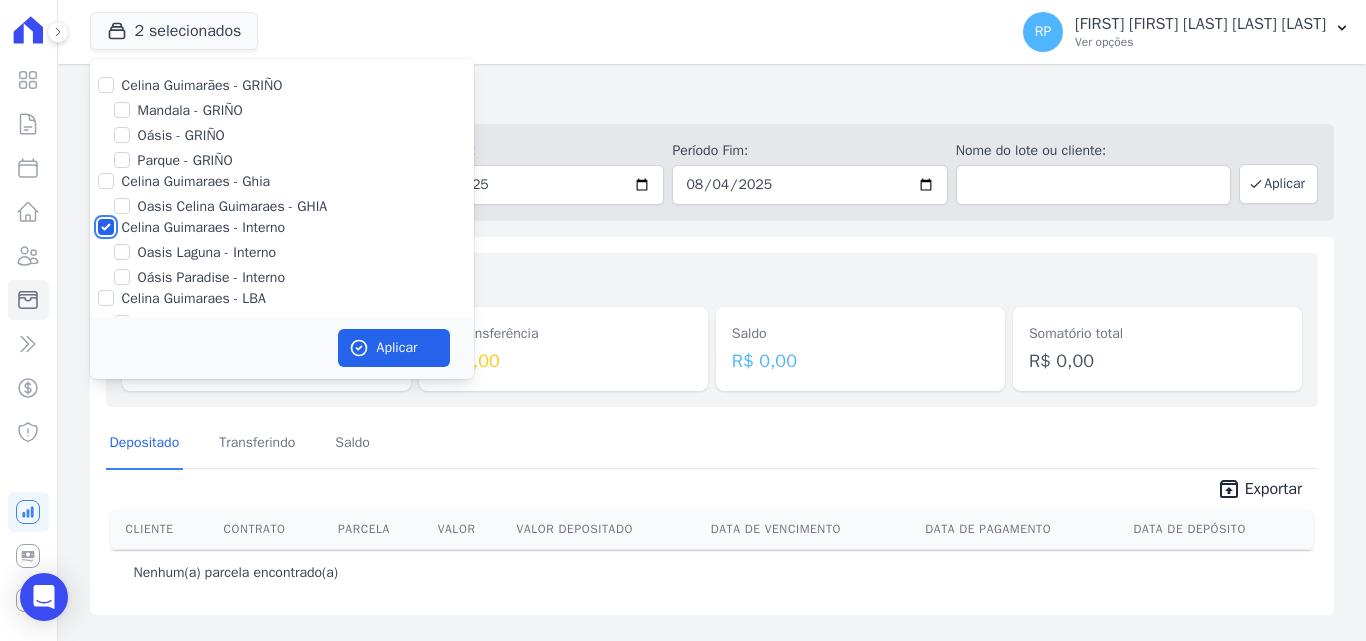 checkbox on "false" 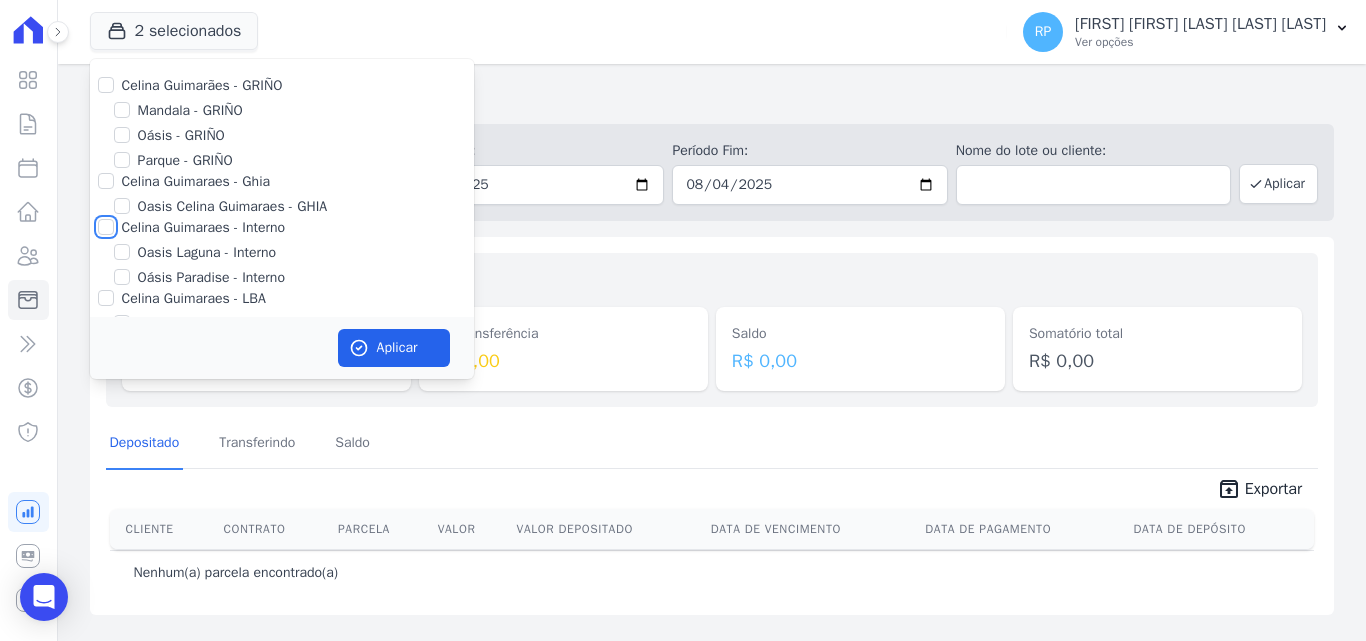 checkbox on "false" 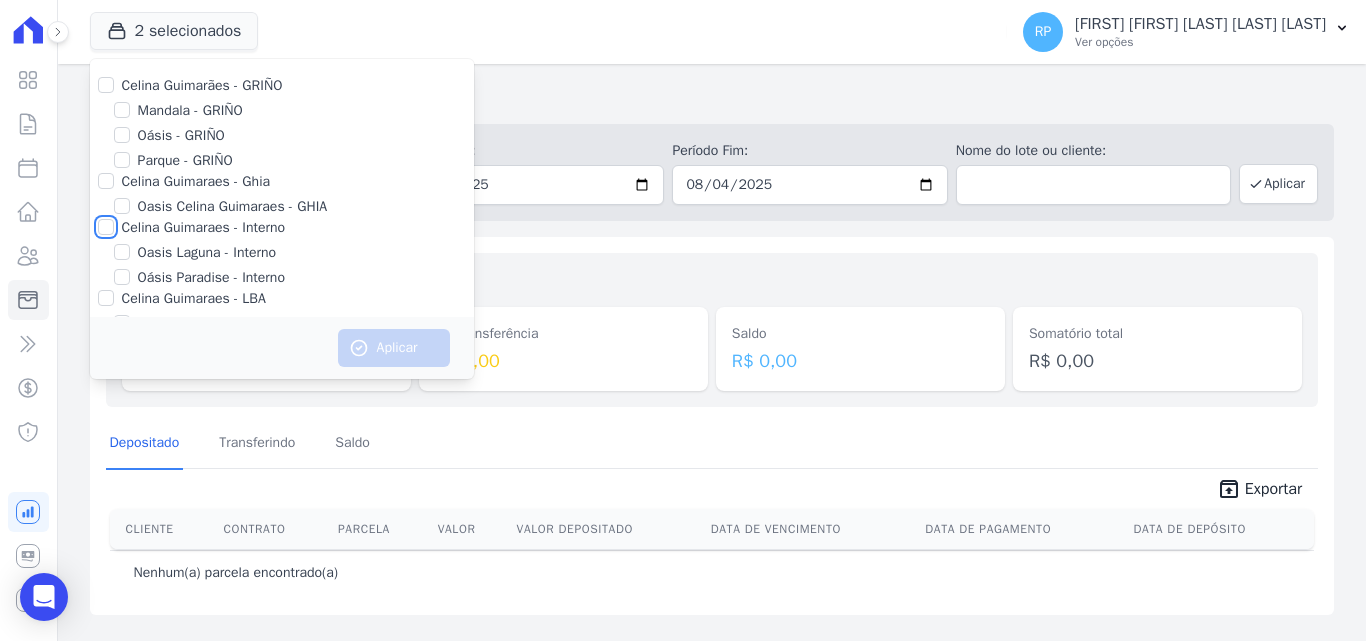 click on "Celina Guimaraes - Interno" at bounding box center (106, 227) 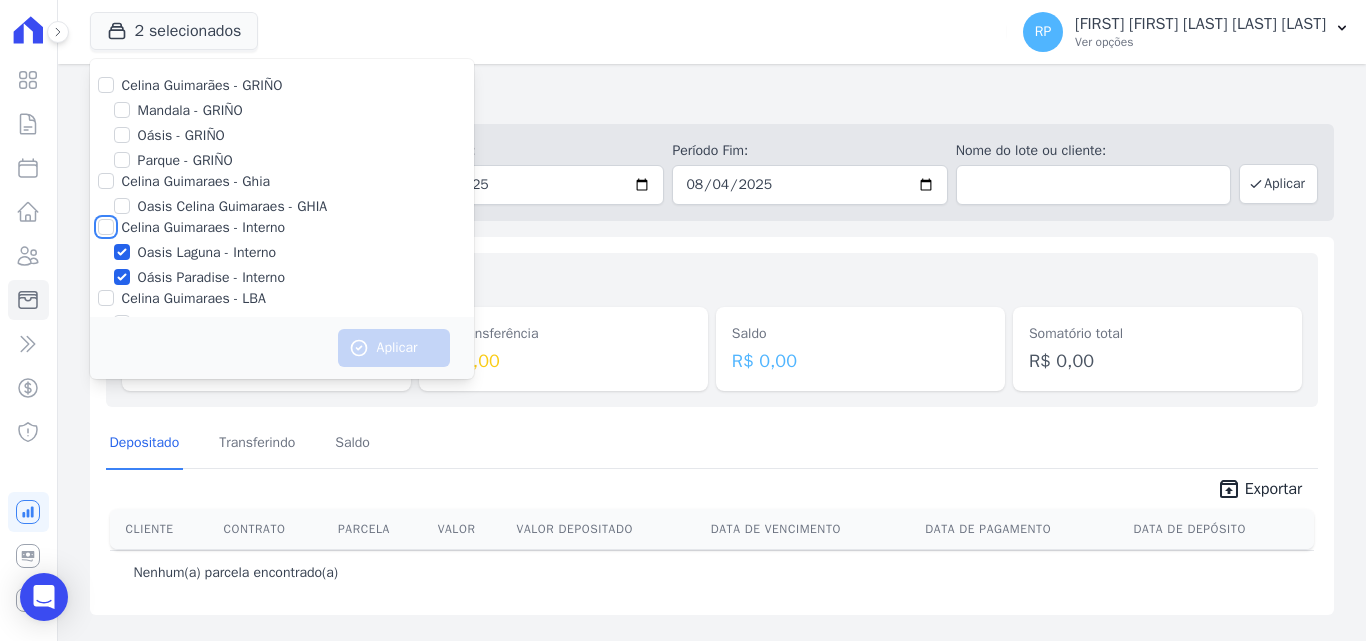 checkbox on "true" 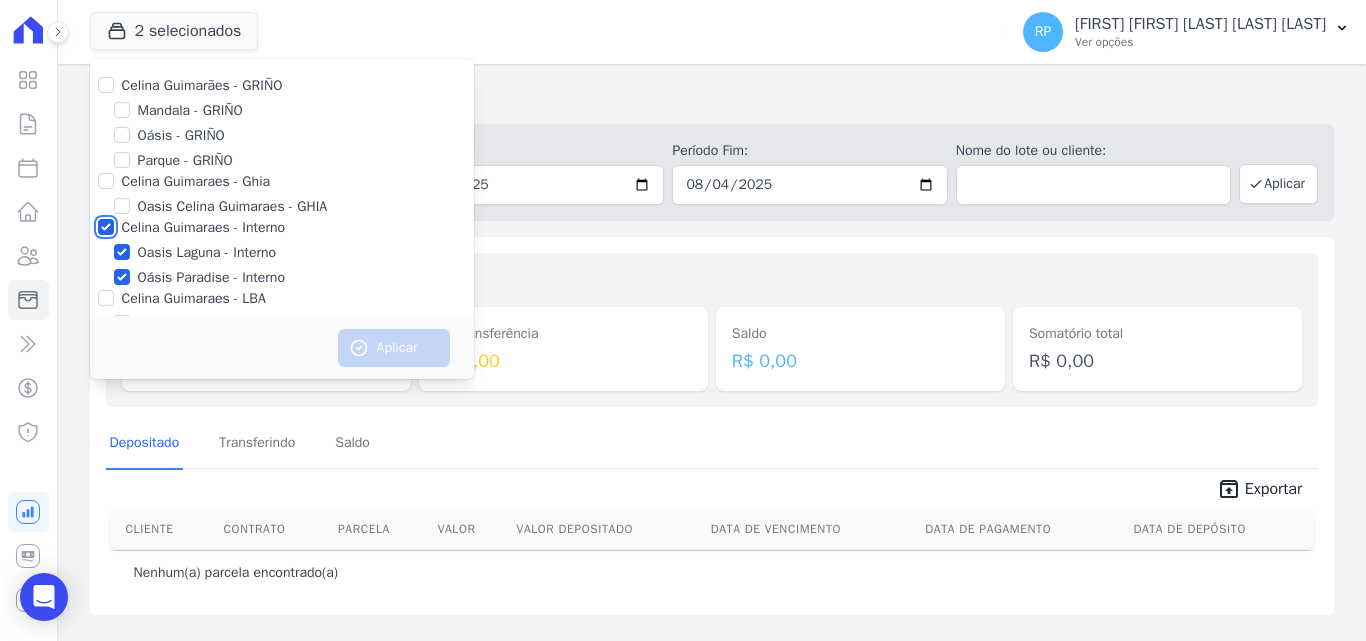 checkbox on "true" 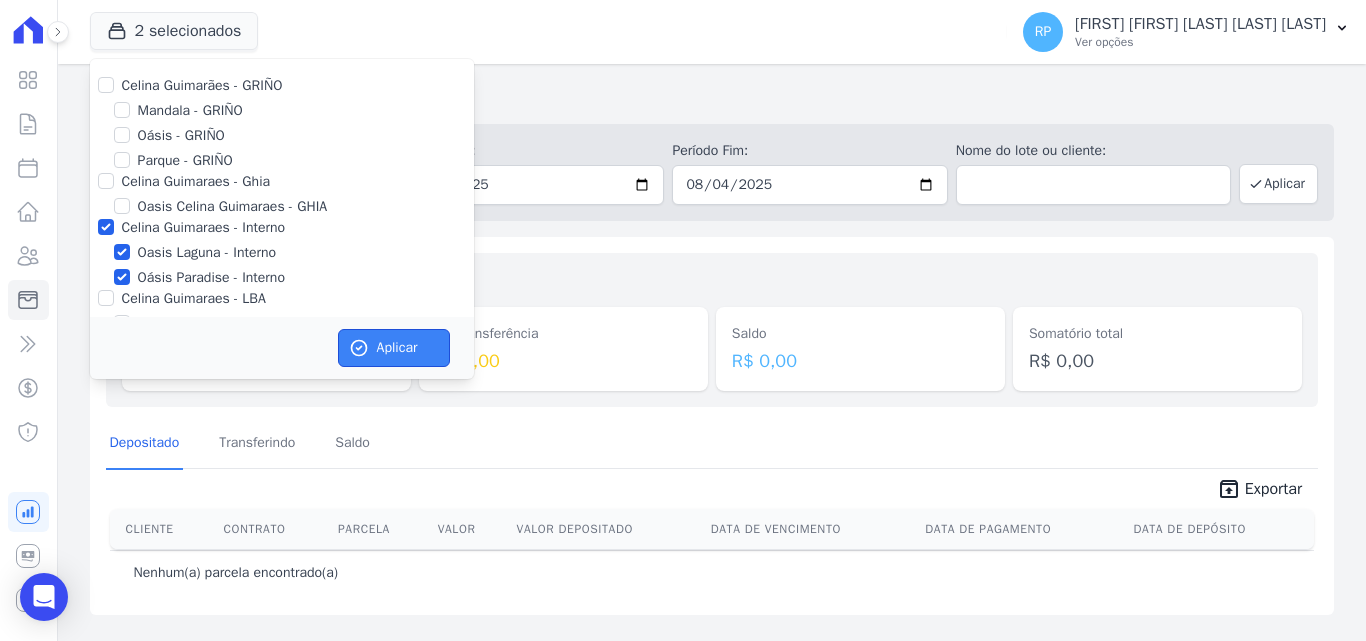 click on "Aplicar" at bounding box center (394, 348) 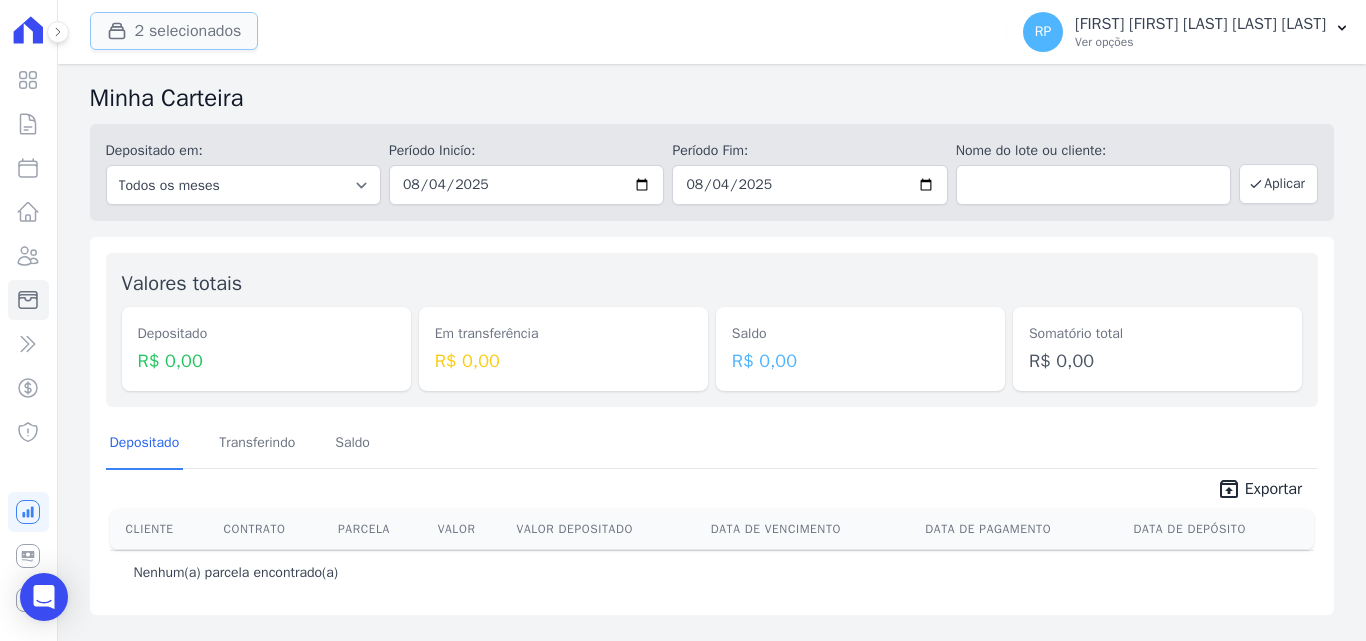 click at bounding box center (121, 31) 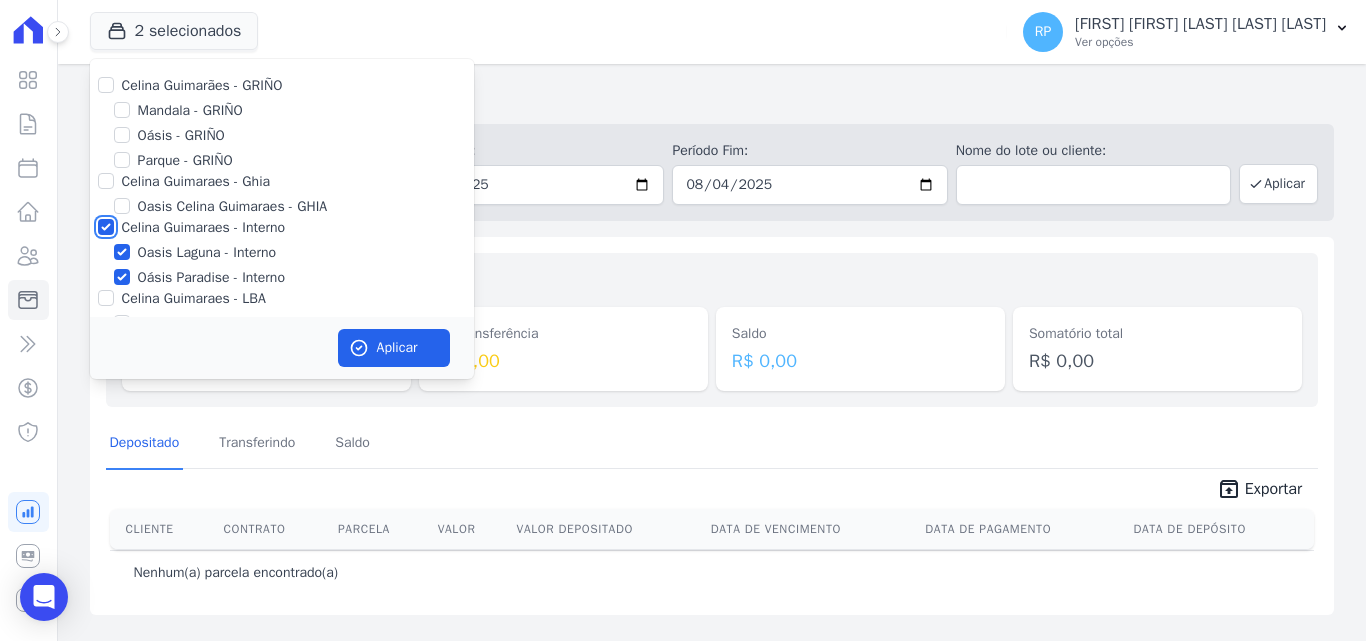 click on "Celina Guimaraes - Interno" at bounding box center (106, 227) 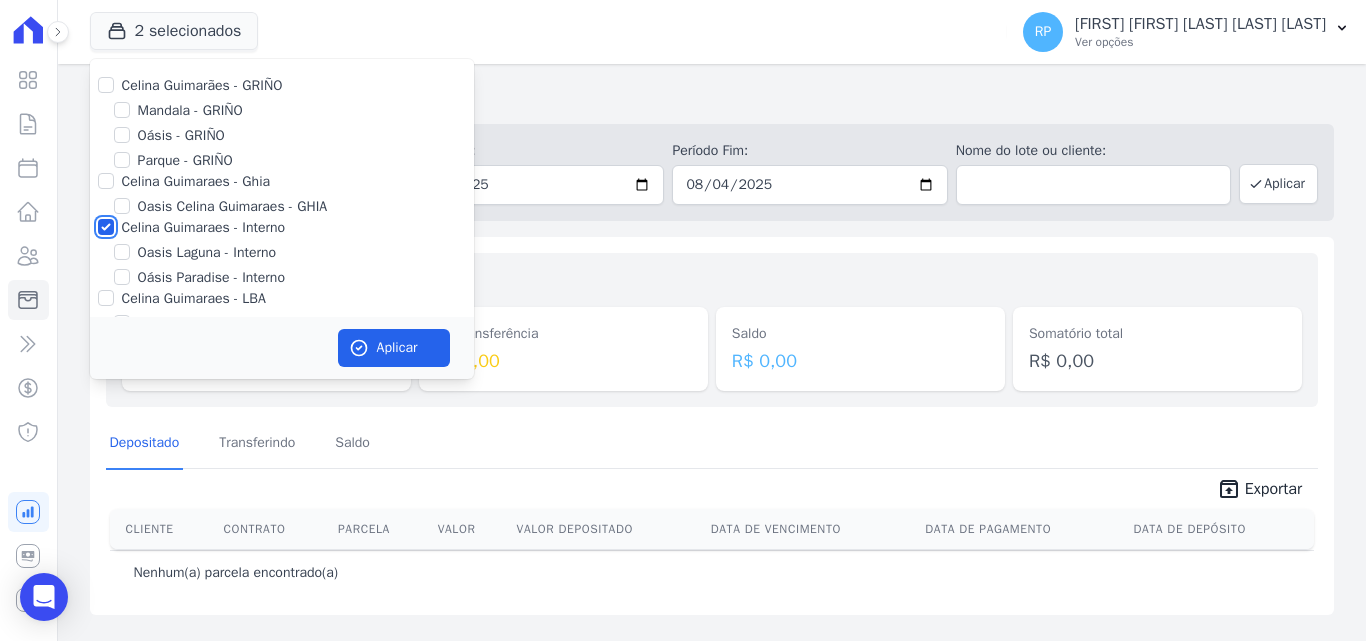 checkbox on "false" 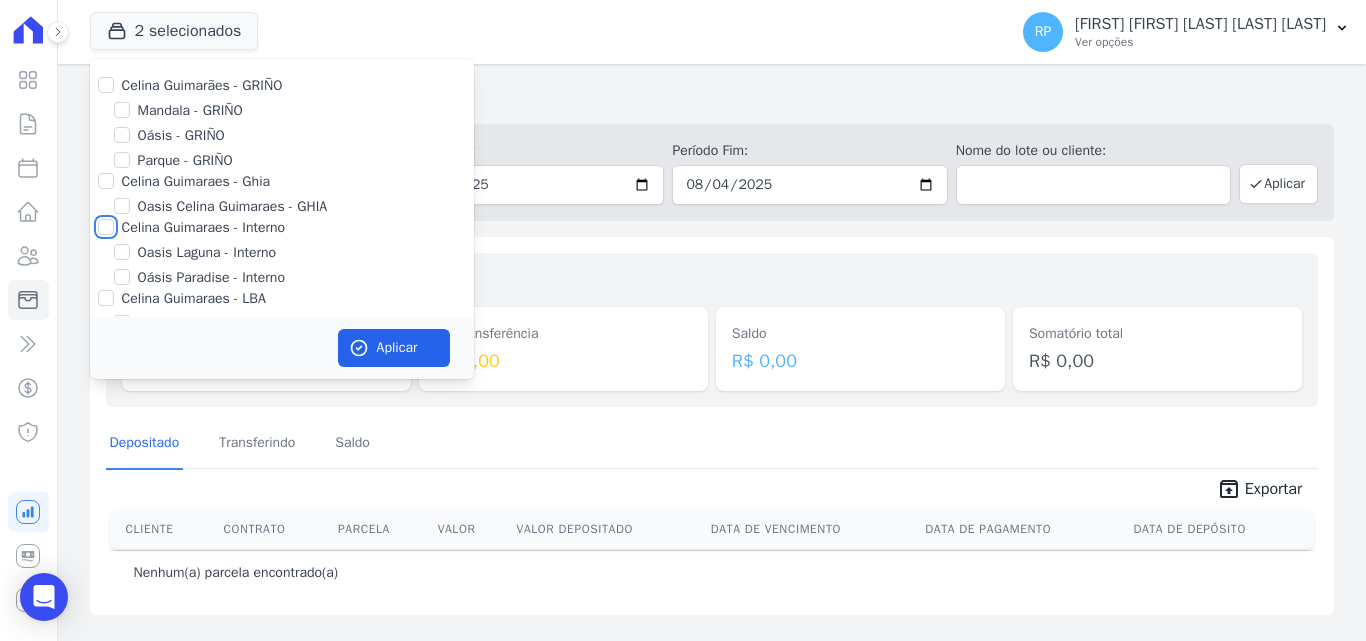 checkbox on "false" 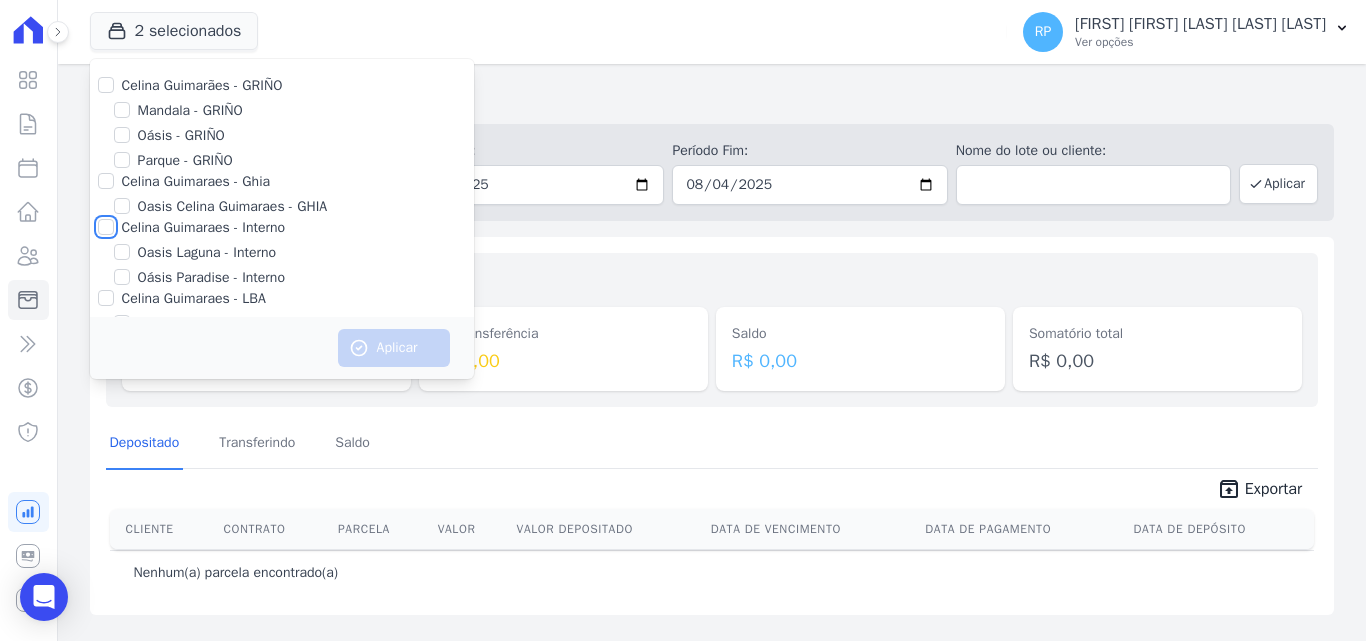 scroll, scrollTop: 58, scrollLeft: 0, axis: vertical 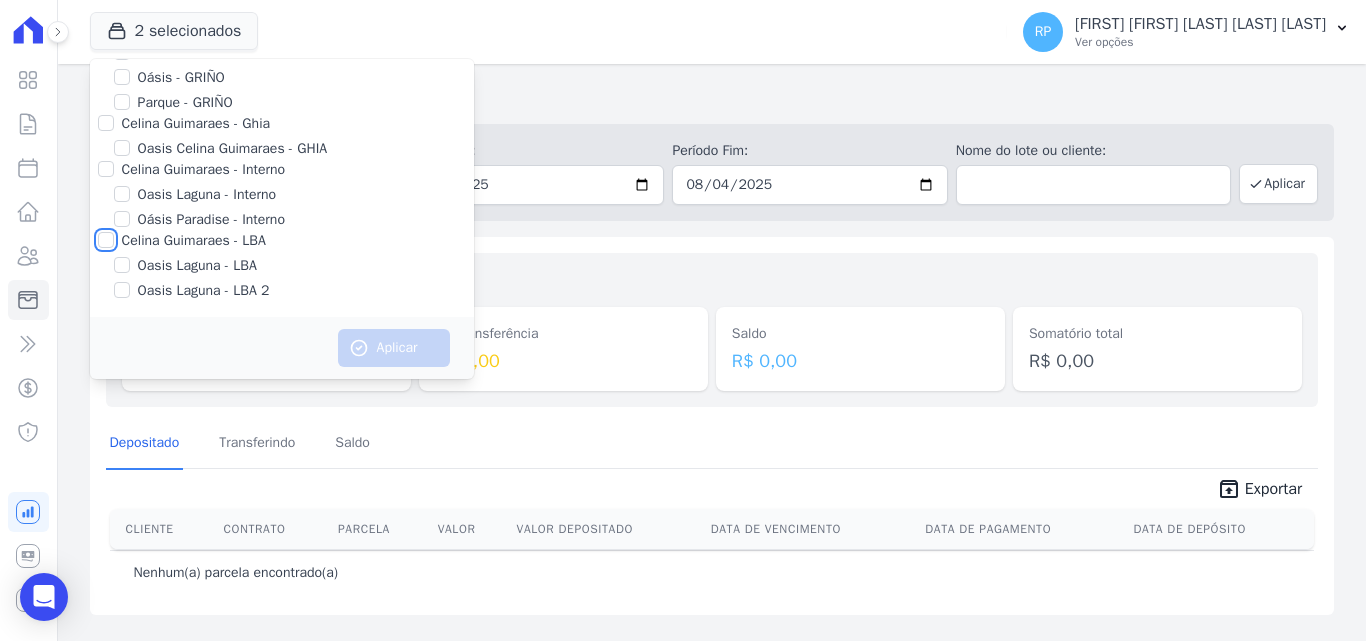 click on "Celina Guimaraes - LBA" at bounding box center (106, 240) 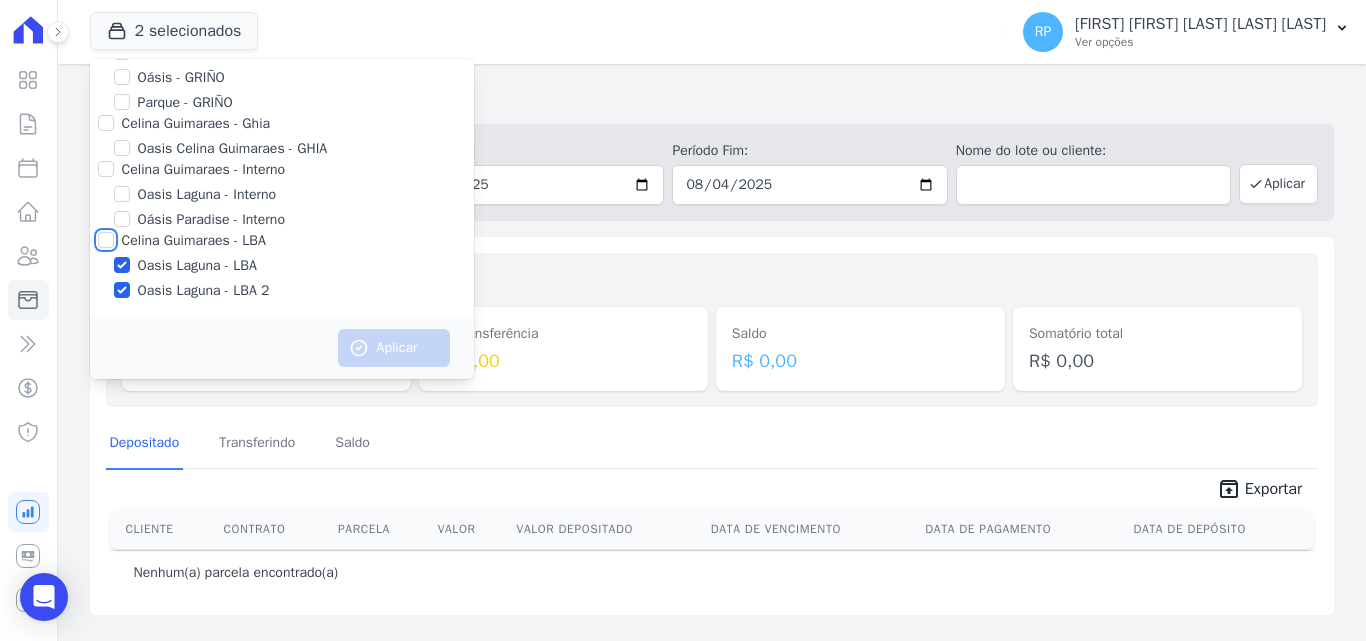 checkbox on "true" 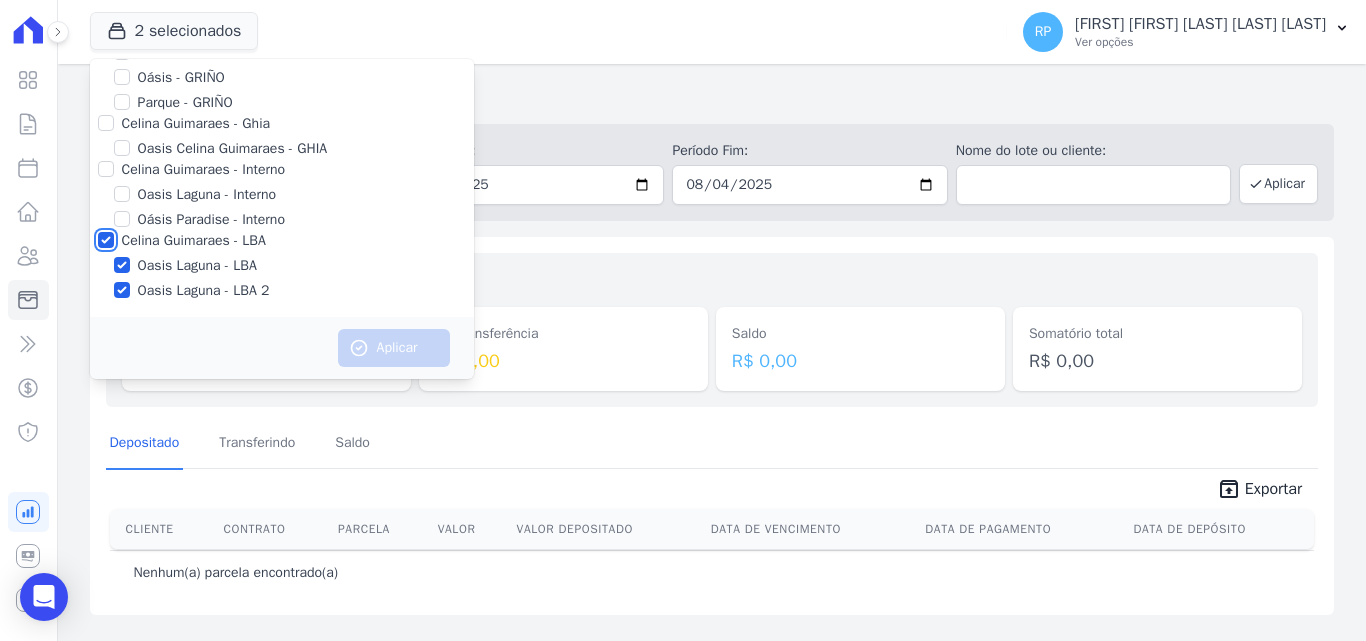 checkbox on "true" 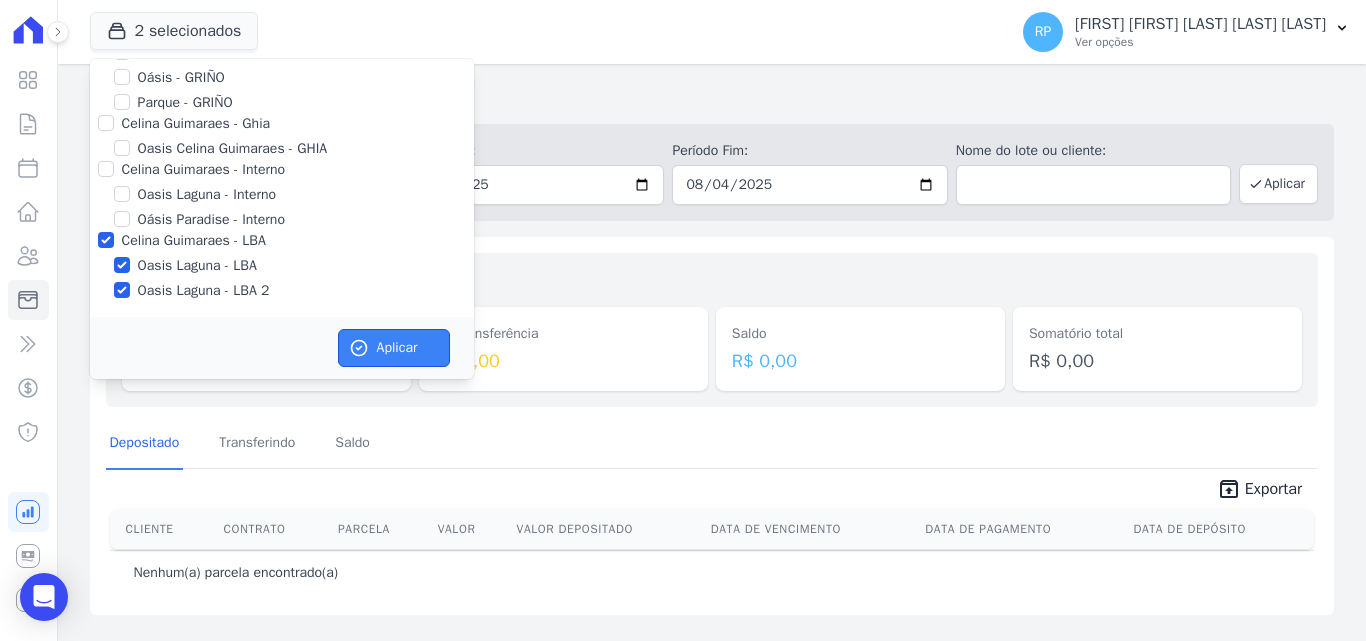 click on "Aplicar" at bounding box center (394, 348) 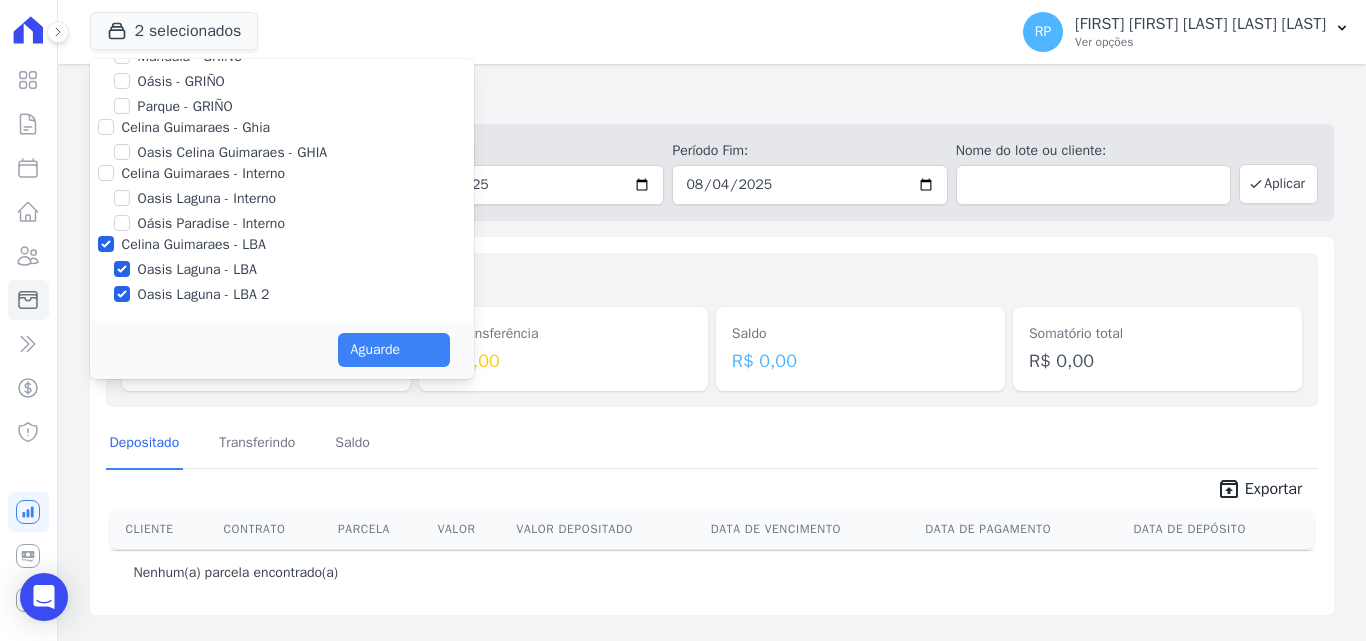 scroll, scrollTop: 54, scrollLeft: 0, axis: vertical 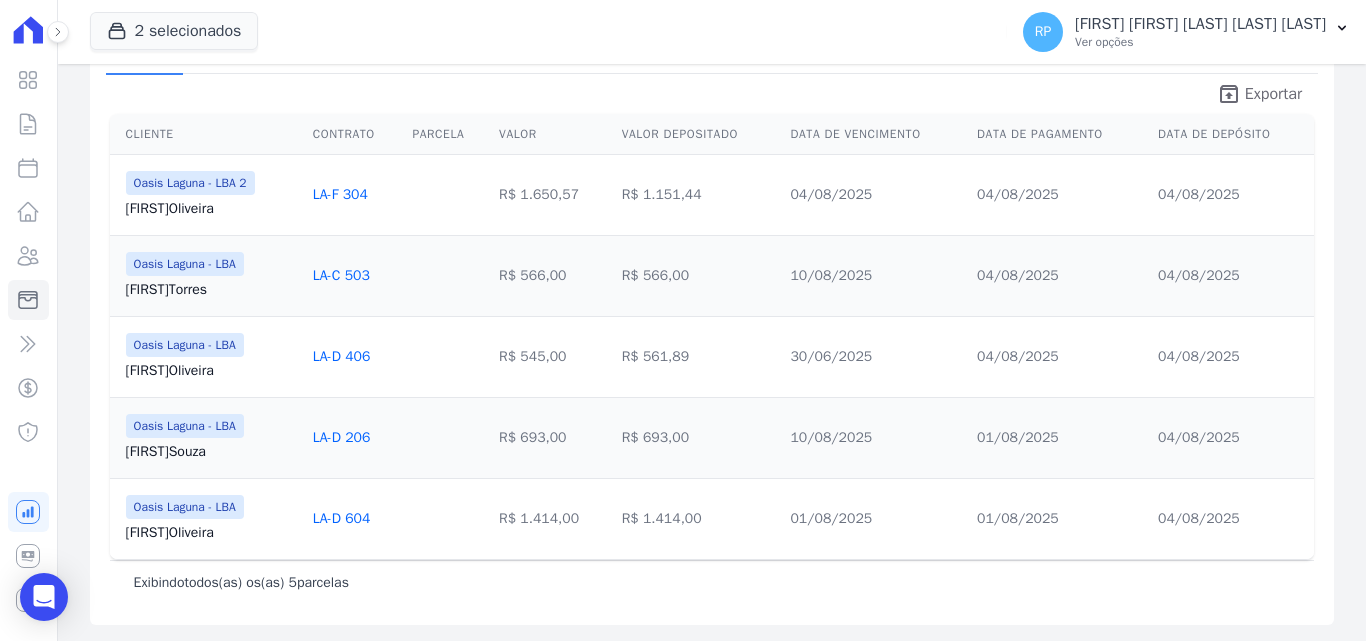 click on "unarchive" at bounding box center (1229, 94) 